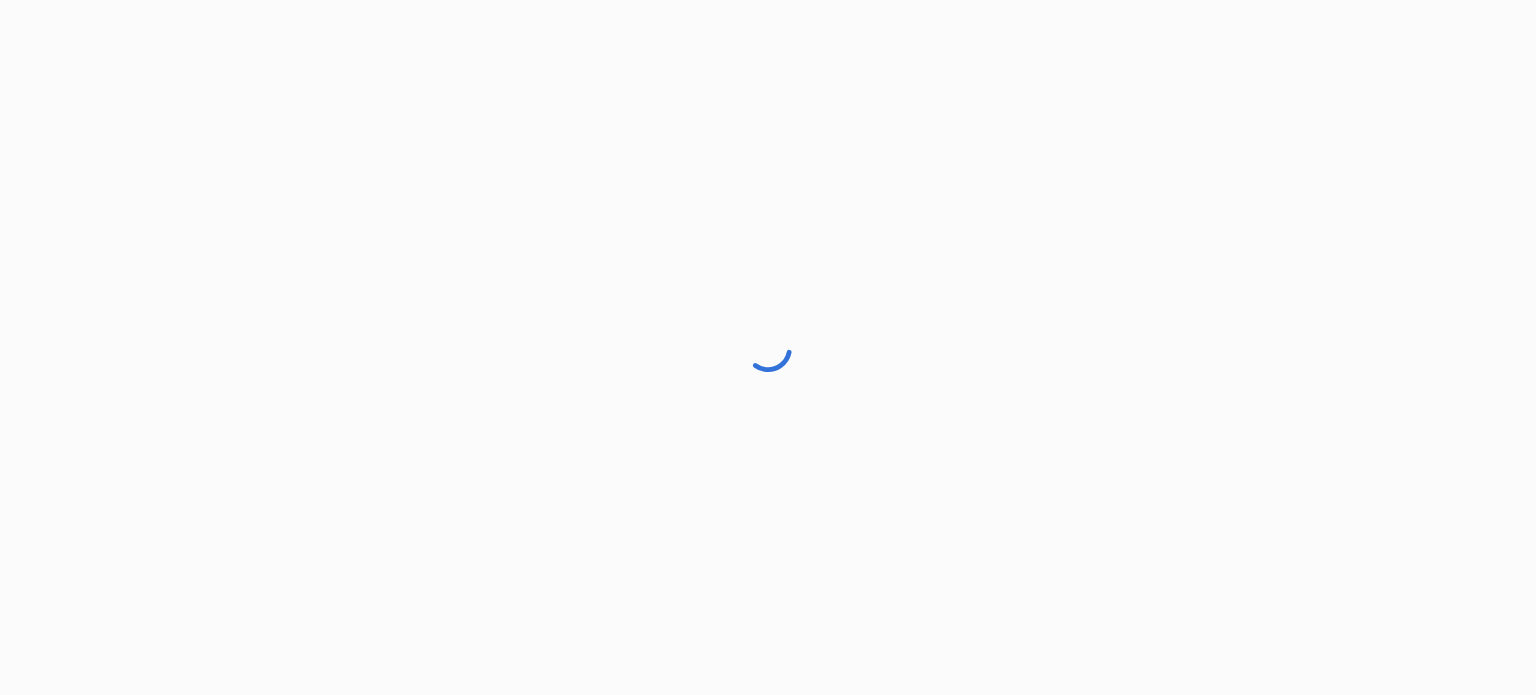 scroll, scrollTop: 0, scrollLeft: 0, axis: both 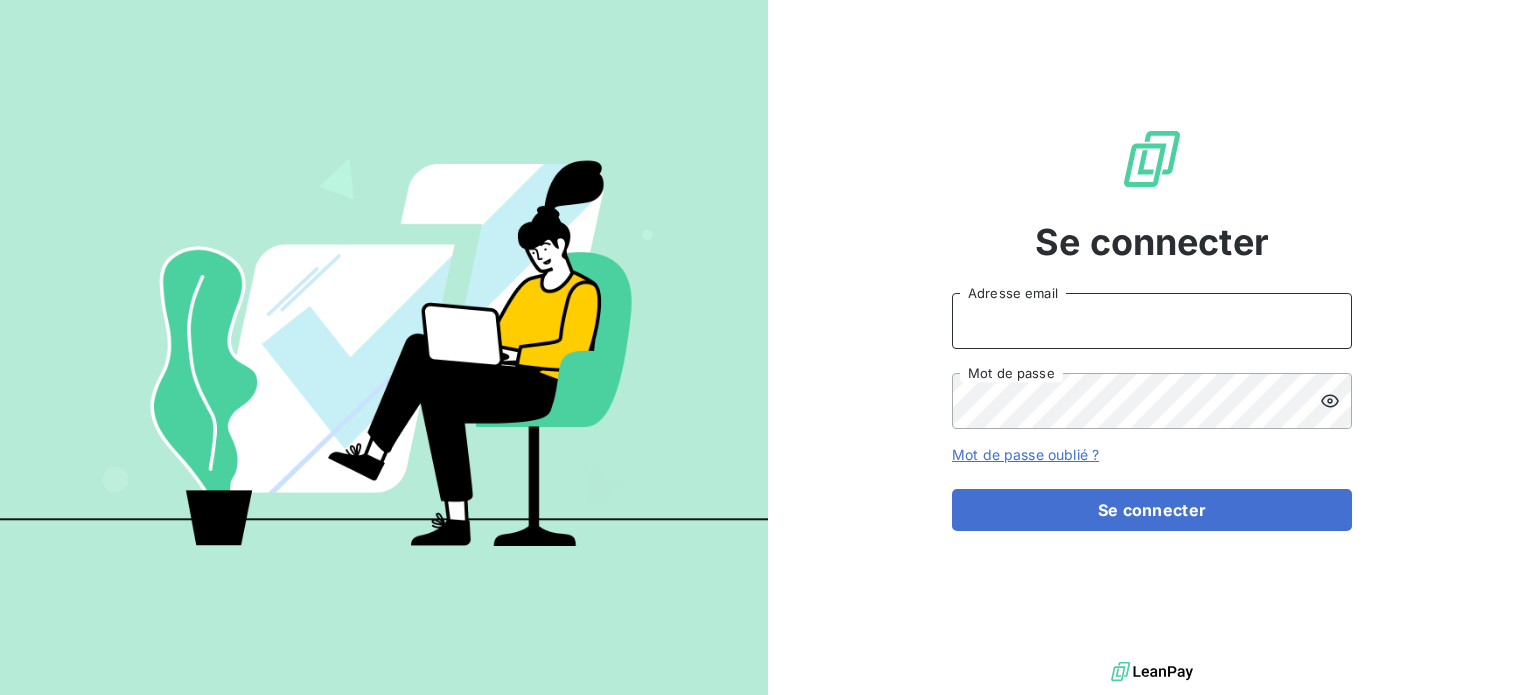 click on "Adresse email" at bounding box center (1152, 321) 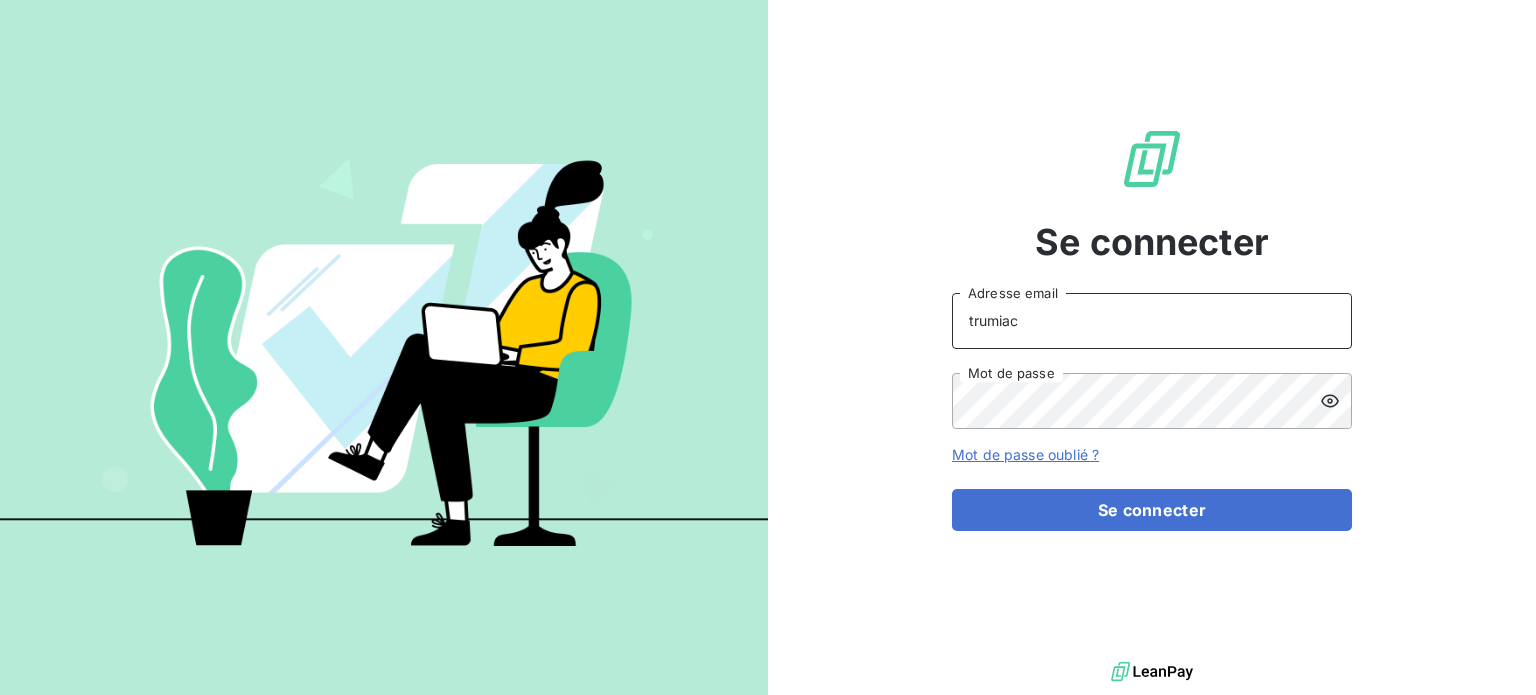 type on "trumiac@oet.fr" 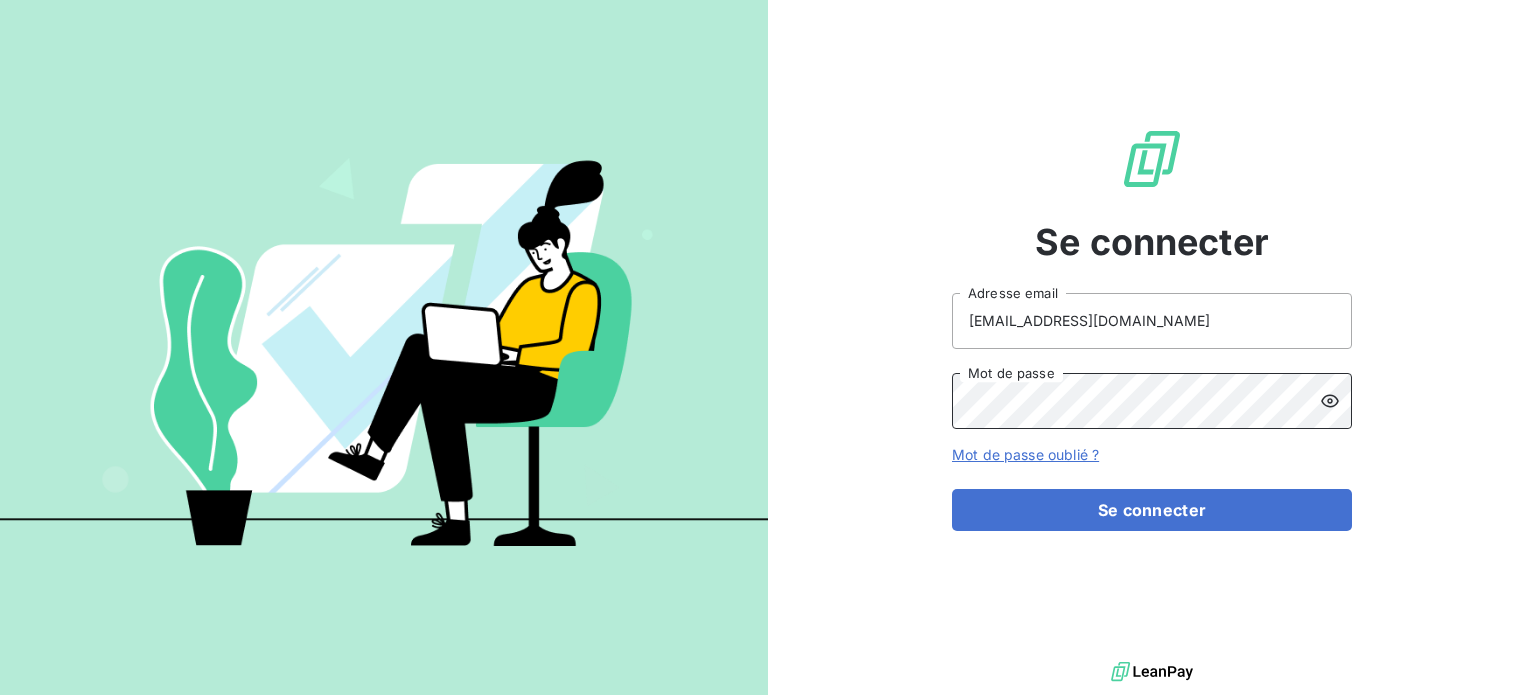 click on "Se connecter" at bounding box center (1152, 510) 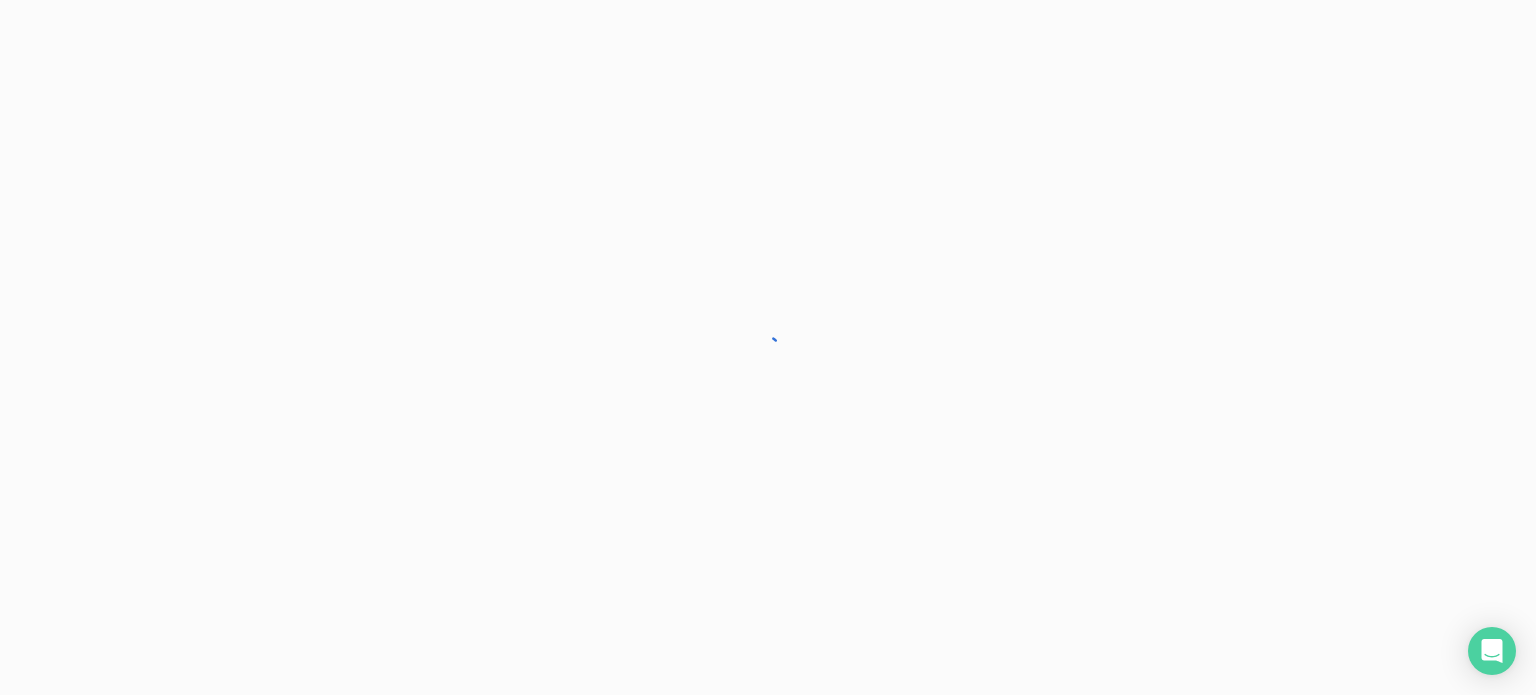 scroll, scrollTop: 0, scrollLeft: 0, axis: both 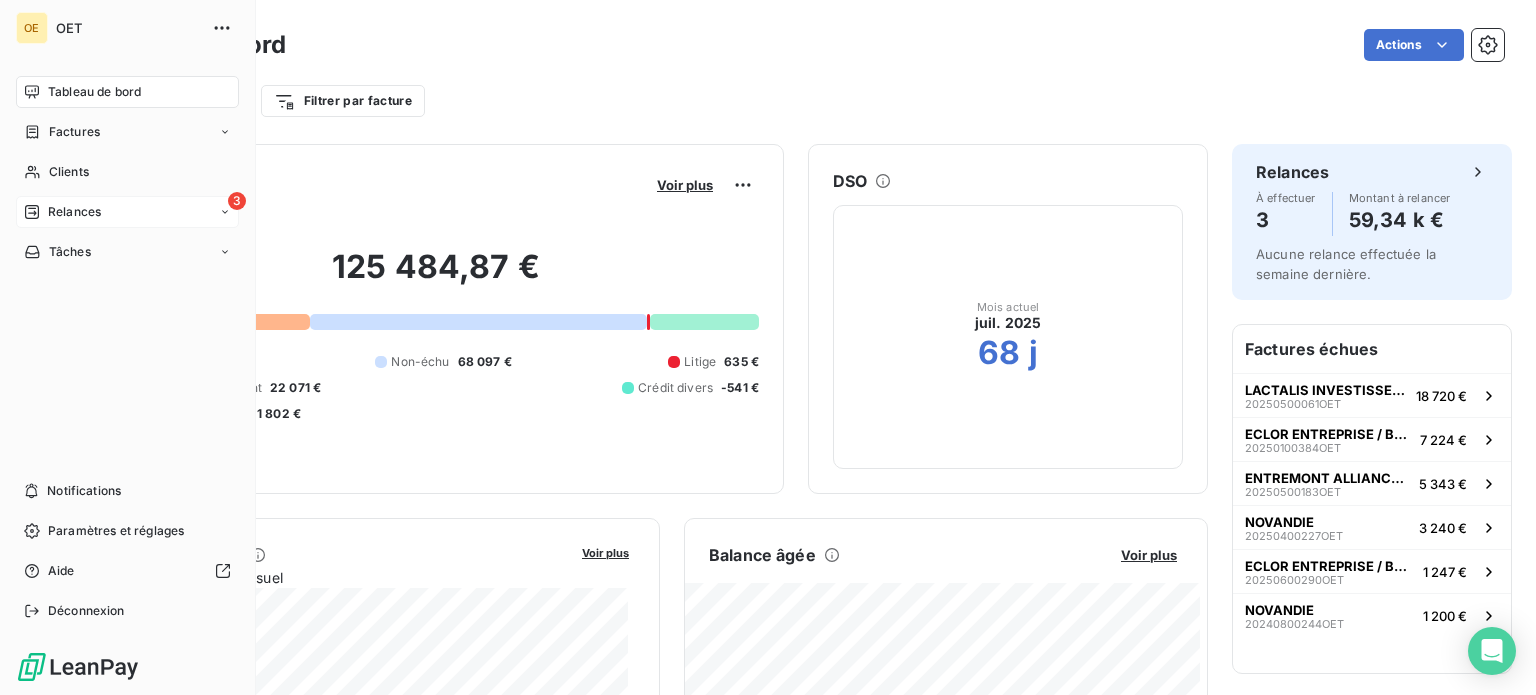 click on "3 Relances" at bounding box center (127, 212) 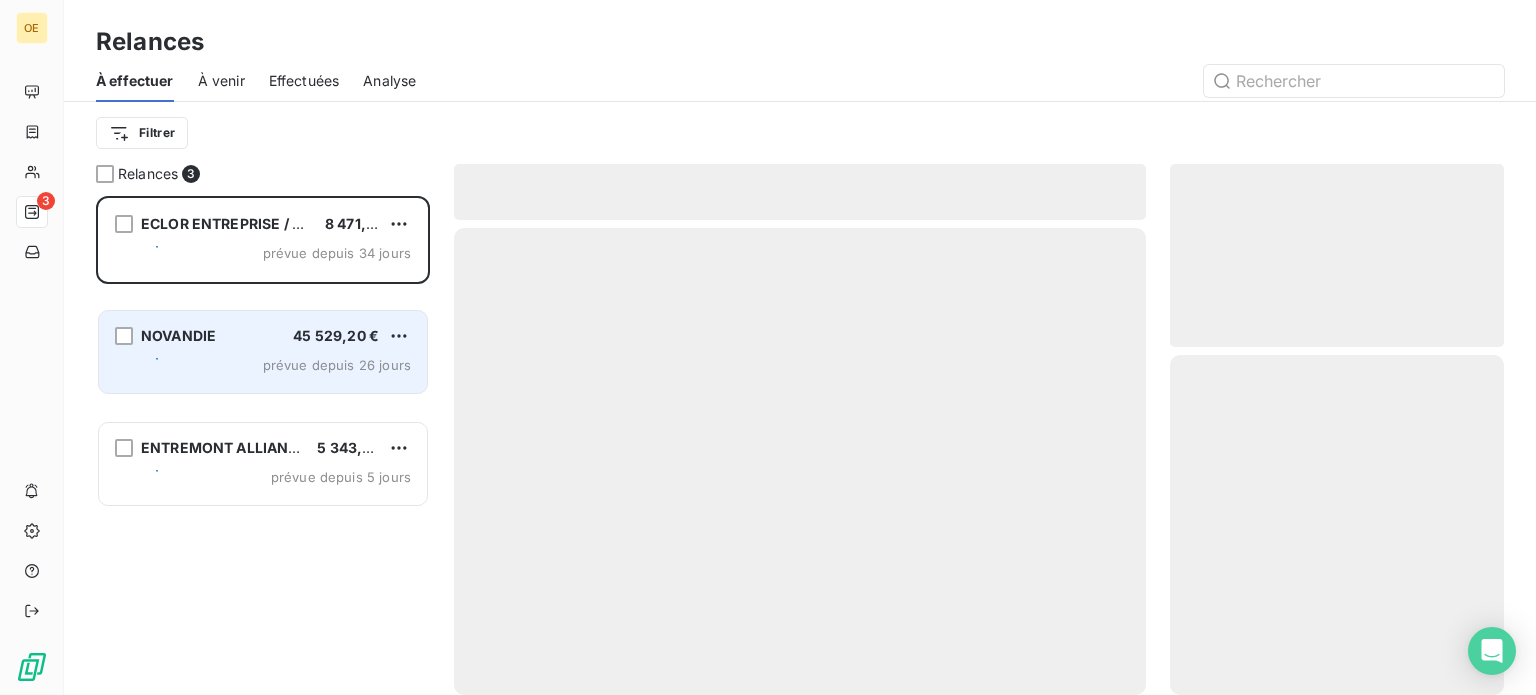 scroll, scrollTop: 16, scrollLeft: 16, axis: both 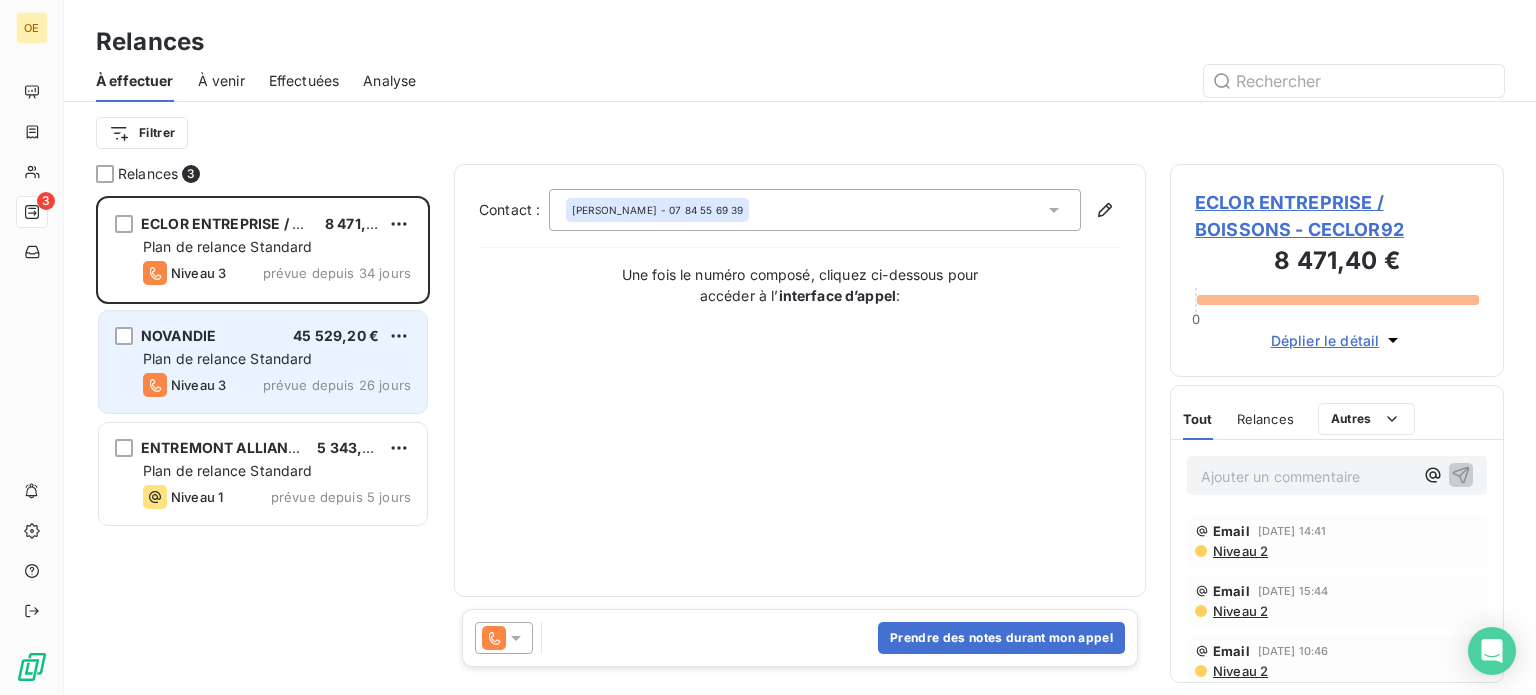 click on "Plan de relance Standard" at bounding box center [228, 358] 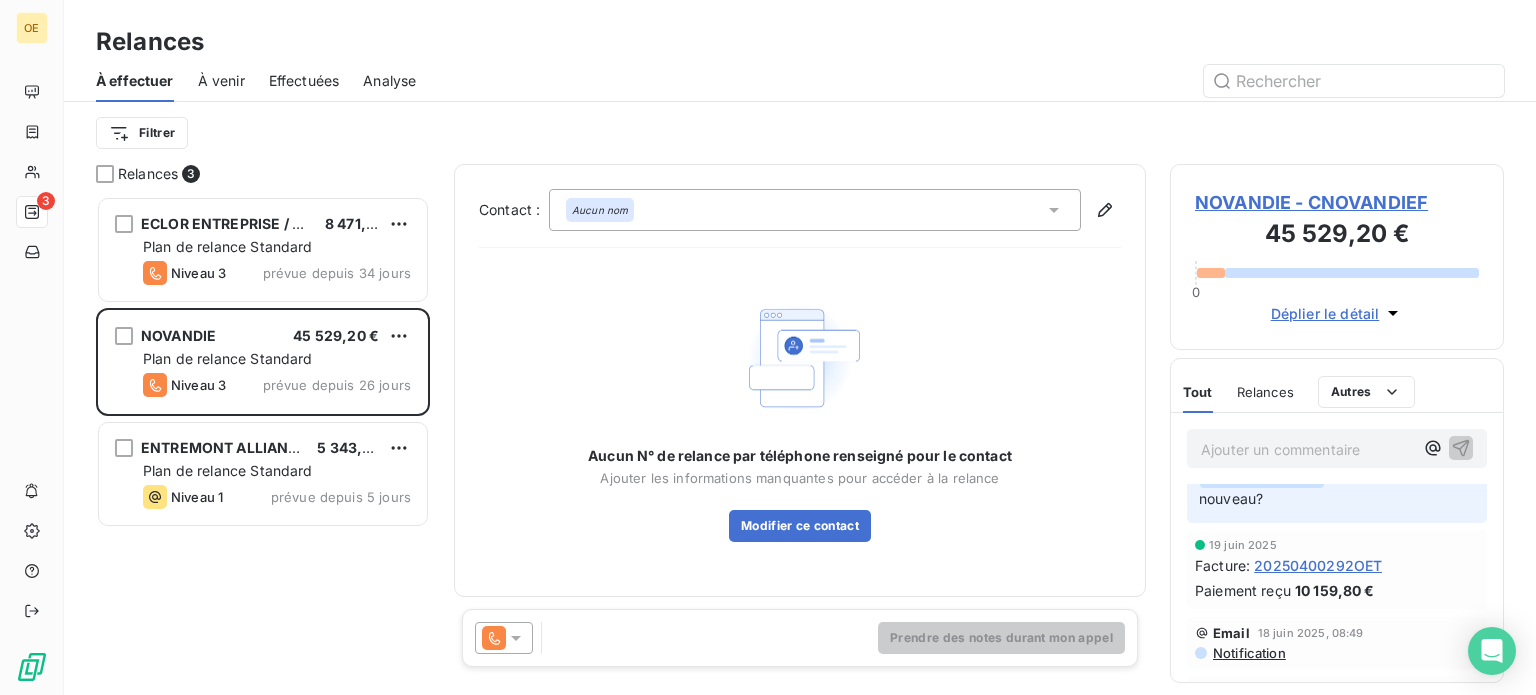 scroll, scrollTop: 500, scrollLeft: 0, axis: vertical 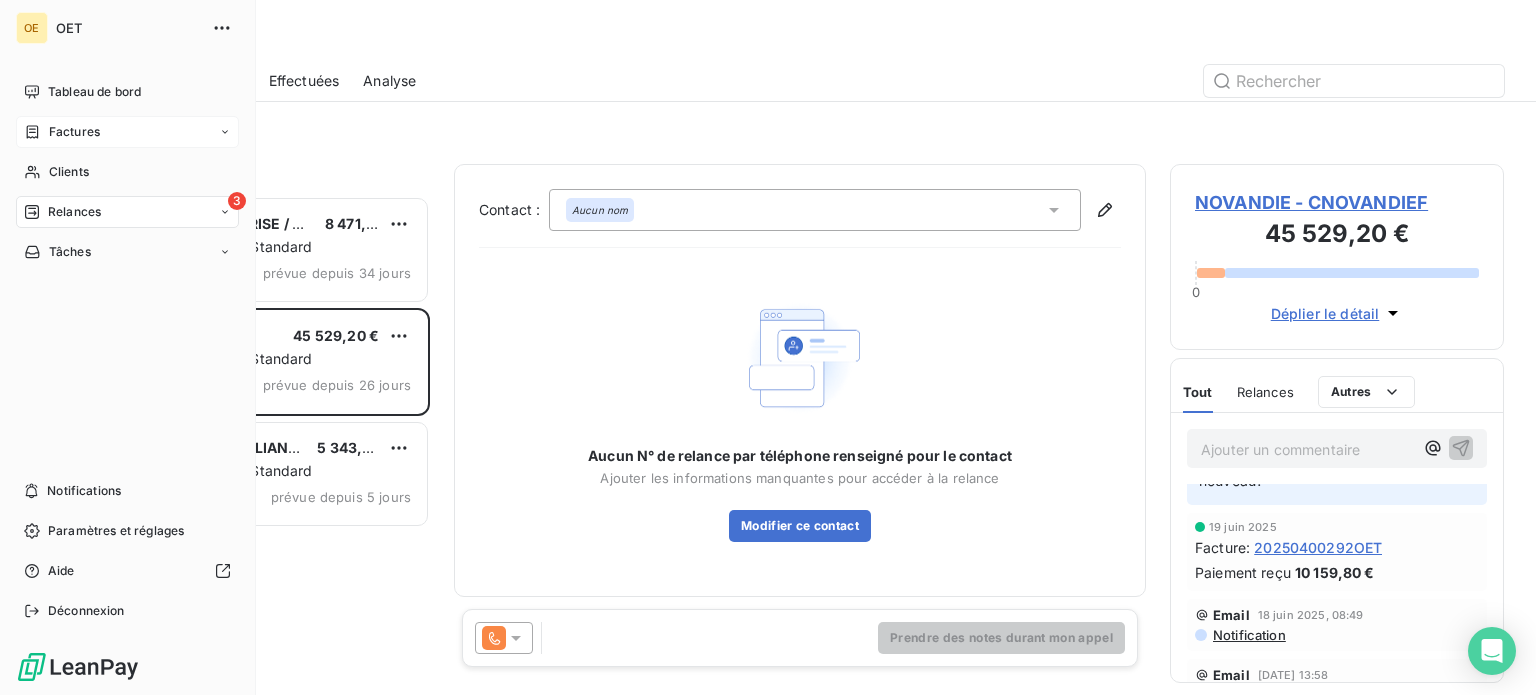 click 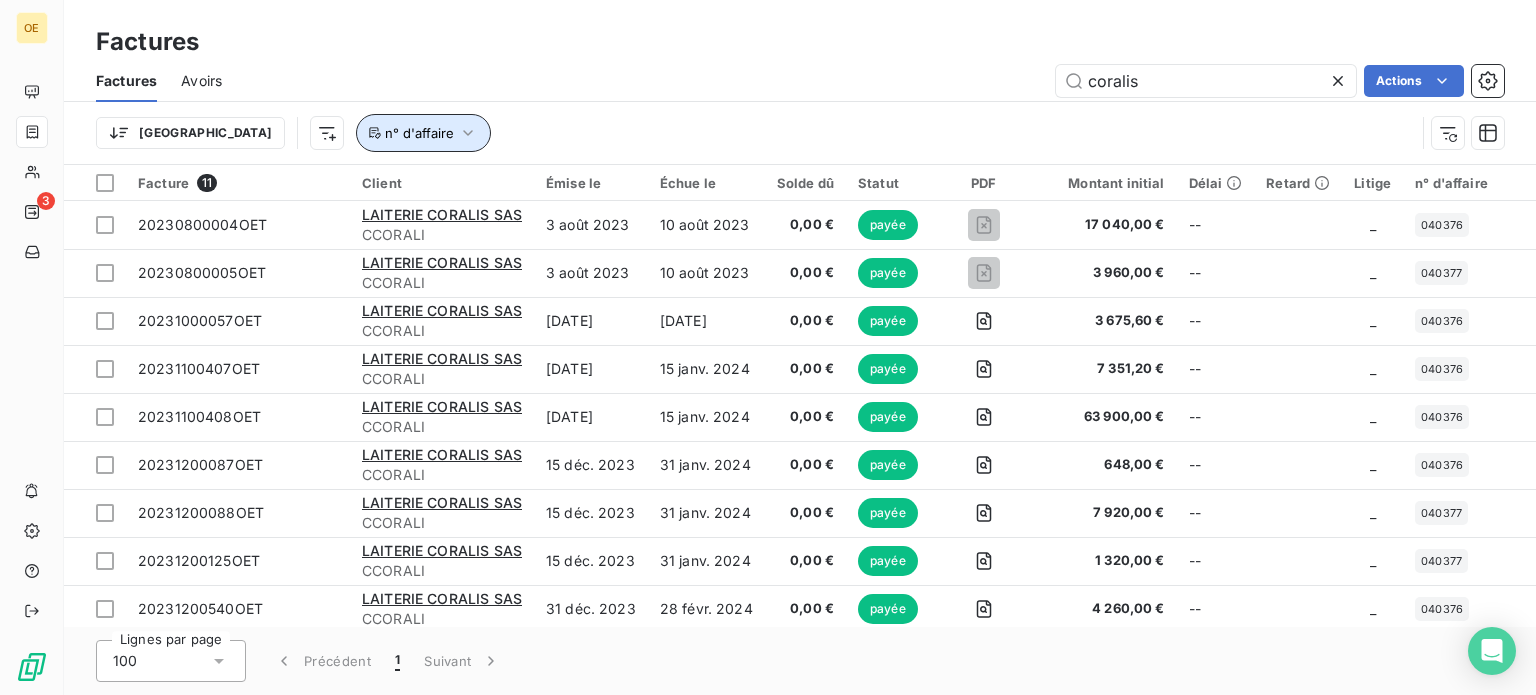 click on "n° d'affaire" at bounding box center [419, 133] 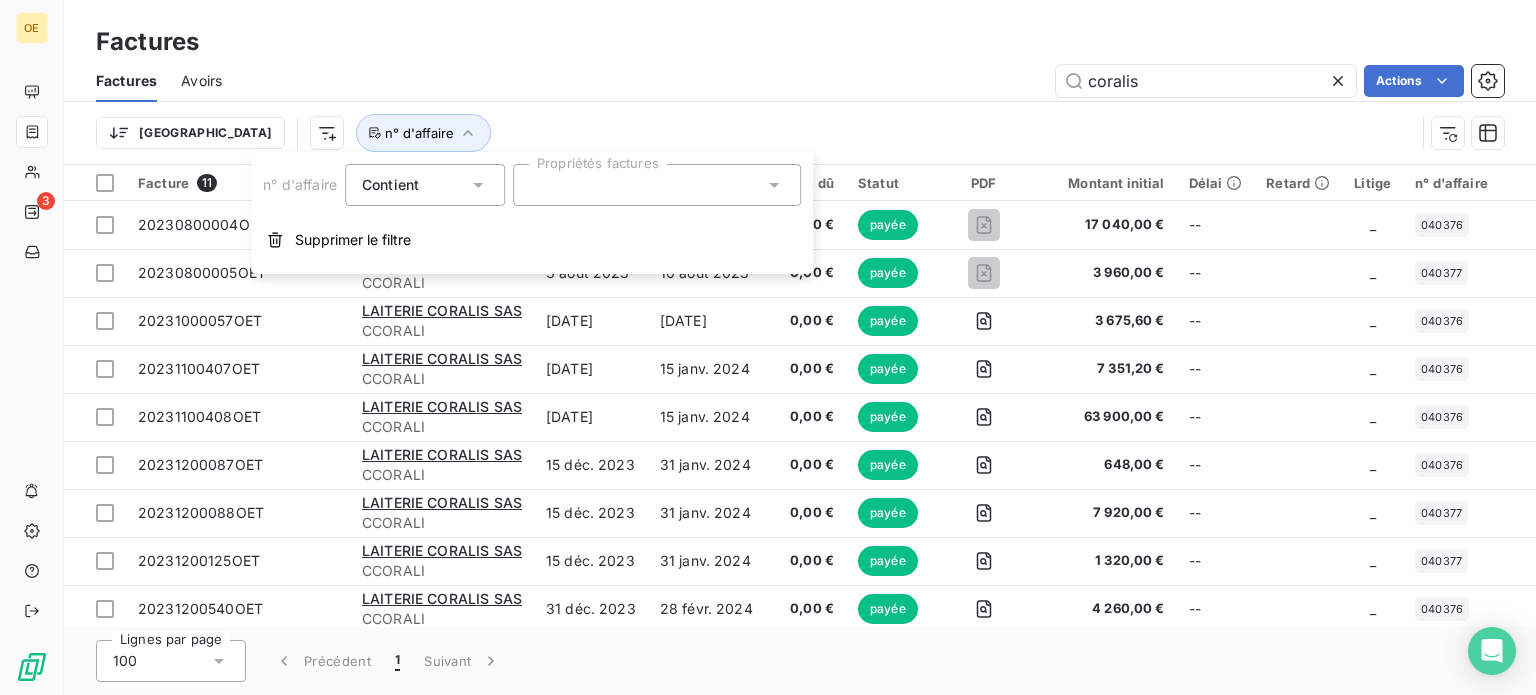 click at bounding box center (657, 185) 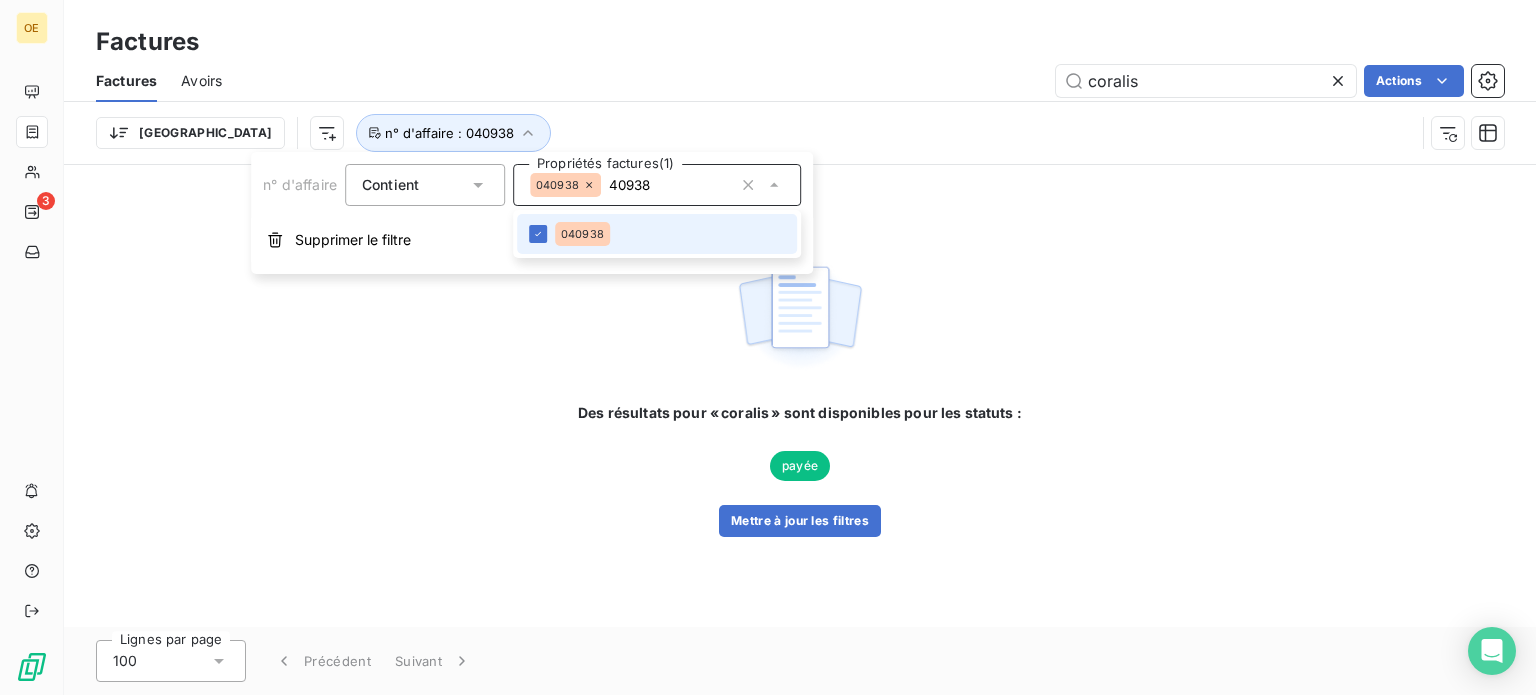 type on "40938" 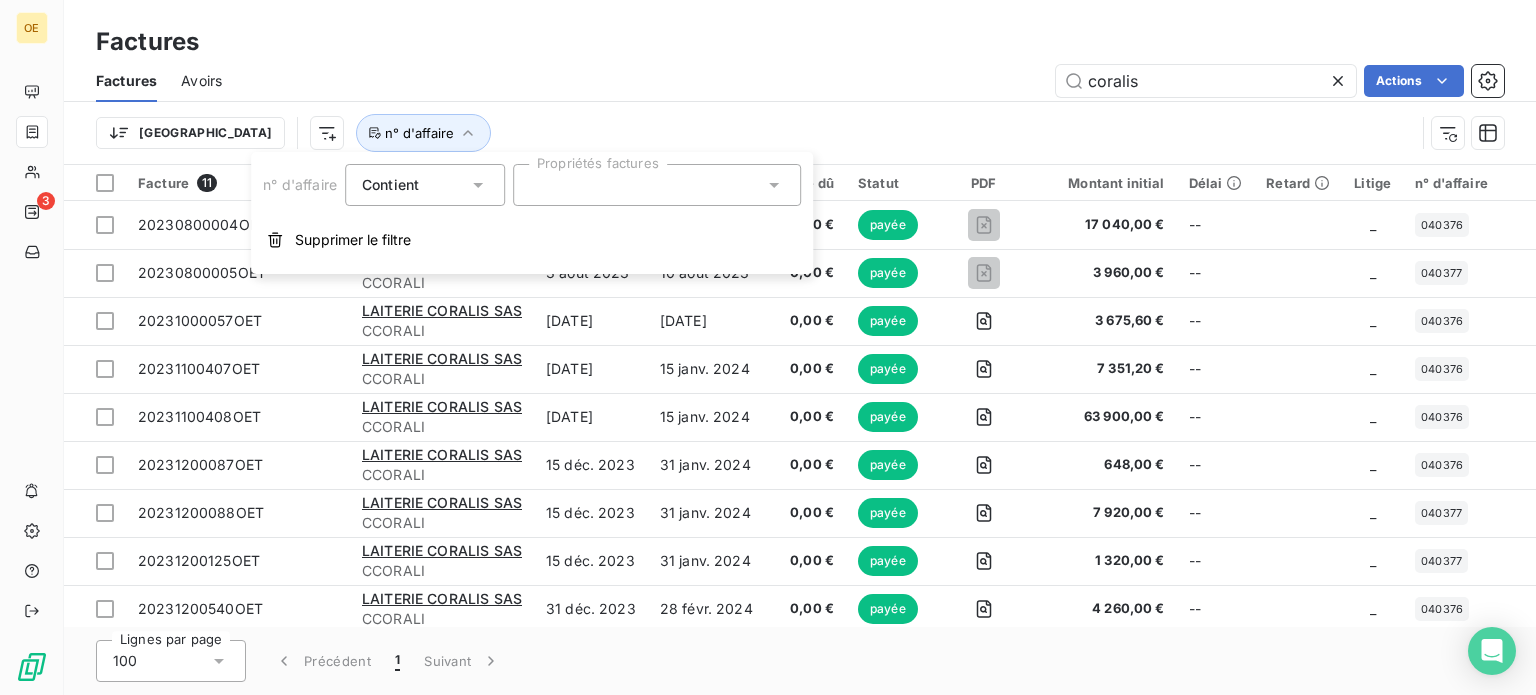click on "Contient is" at bounding box center (415, 185) 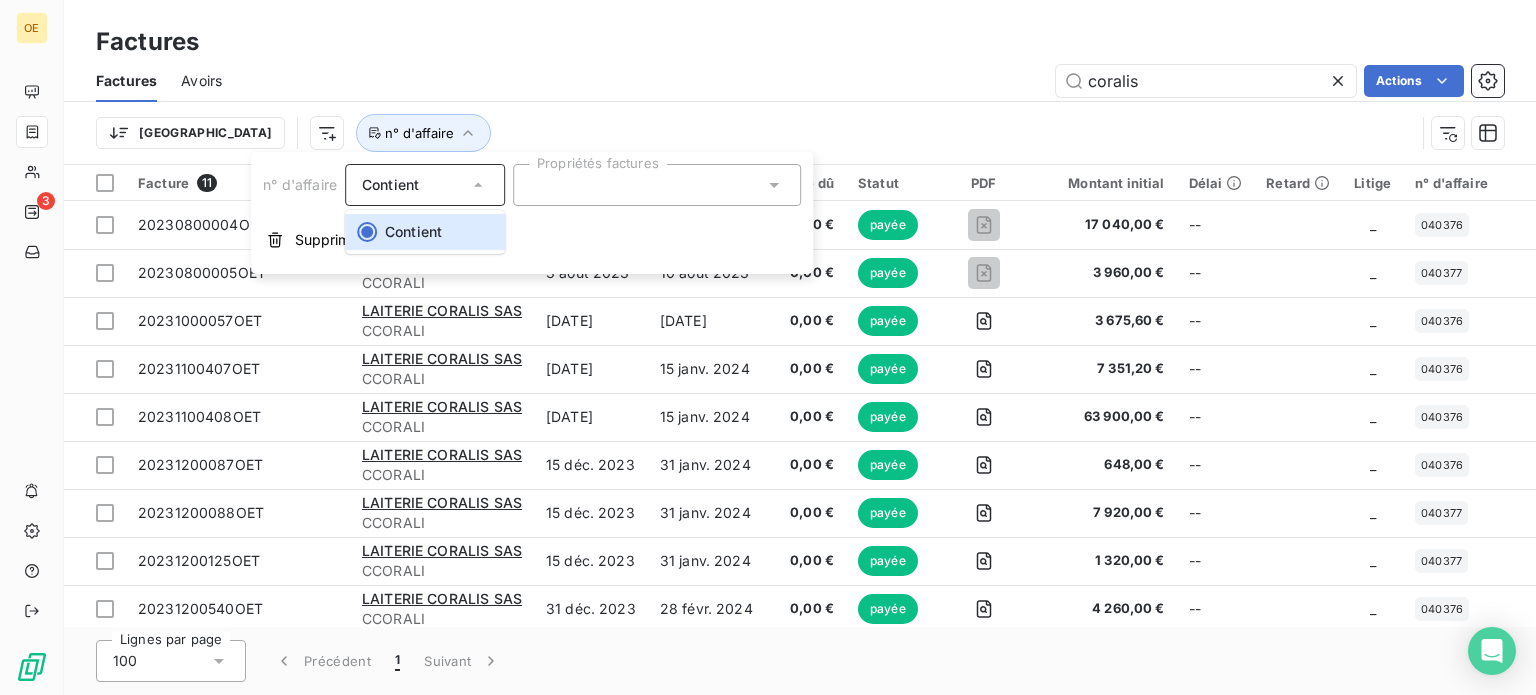 click at bounding box center (657, 185) 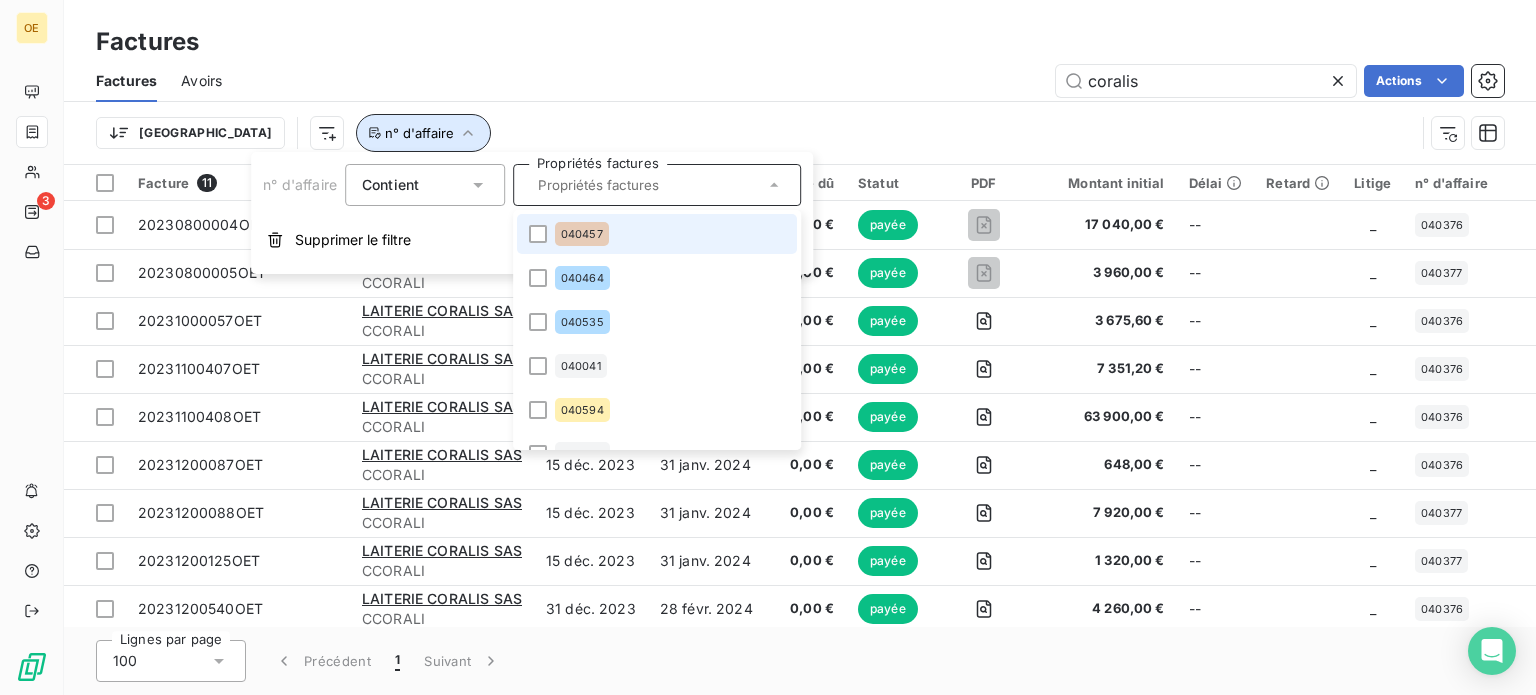 click on "n° d'affaire" at bounding box center (419, 133) 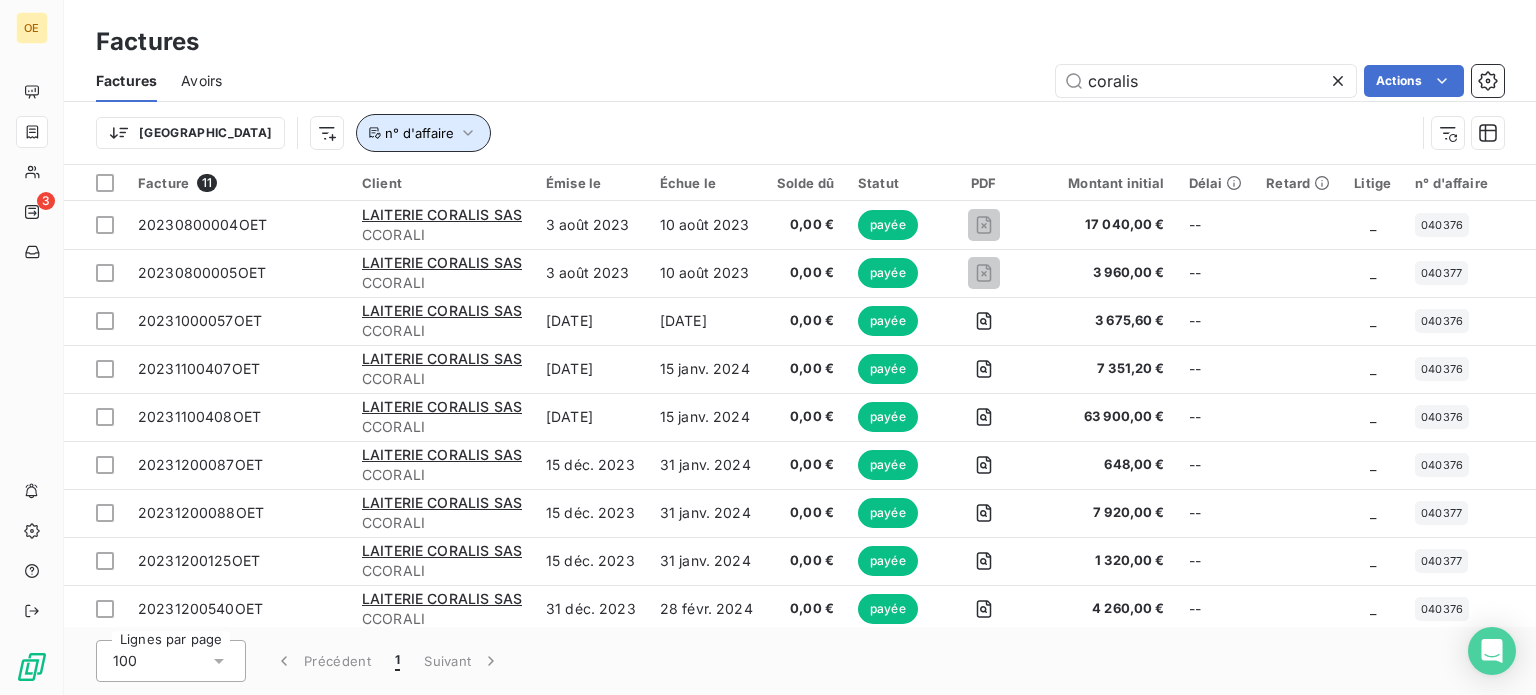 click on "n° d'affaire" at bounding box center (419, 133) 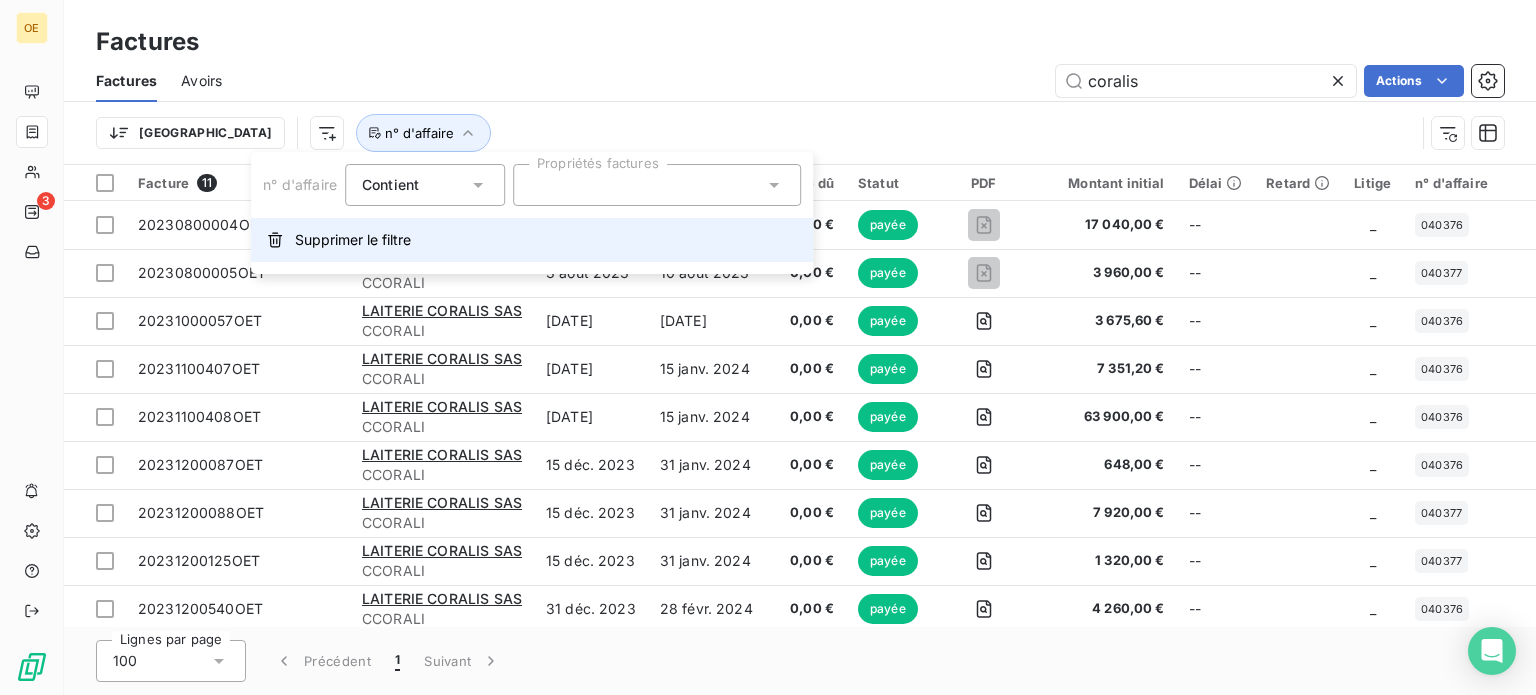 click on "Supprimer le filtre" at bounding box center (353, 240) 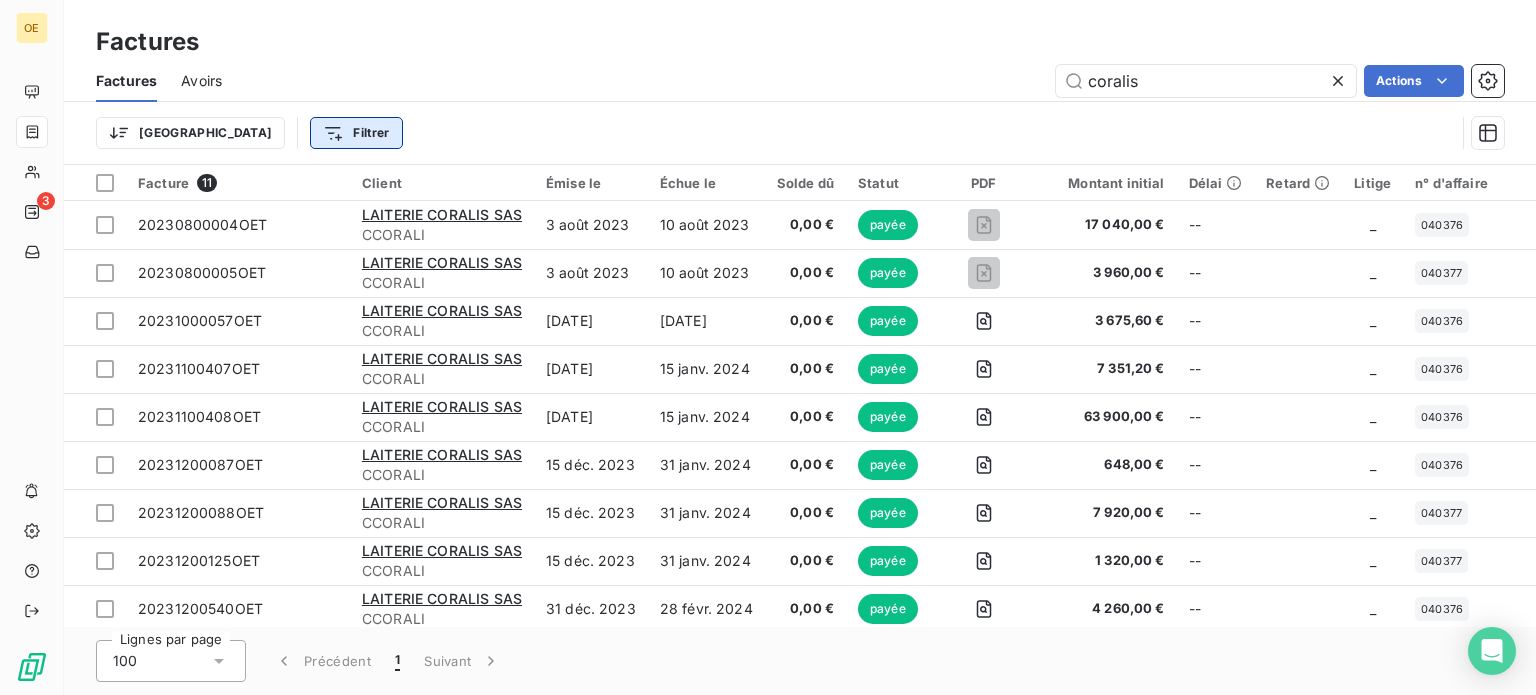 click on "OE 3 Factures Factures Avoirs coralis Actions Trier Filtrer Facture 11 Client Émise le Échue le Solde dû Statut PDF Montant initial Délai Retard   Litige n° d'affaire Tag relance désignation 20230800004OET LAITERIE CORALIS SAS CCORALI [DATE] [DATE] 0,00 € payée 17 040,00 € -- _ 040376 _ REMPLACEMENT TGBT UHT ET BEURRE 20230800005OET LAITERIE CORALIS SAS CCORALI [DATE] [DATE] 0,00 € payée 3 960,00 € -- _ 040377 _ REMPLACEMENT ARMOIRE E22-04 20231000057OET LAITERIE CORALIS SAS CCORALI [DATE] [DATE] 0,00 € payée 3 675,60 € -- _ 040376 _ REMPLACEMENT TGBT UHT ET BEURRE 20231100407OET LAITERIE CORALIS SAS CCORALI [DATE] [DATE] 0,00 € payée 7 351,20 € -- _ 040376 _ REMPLACEMENT TGBT UHT ET BEURRE 20231100408OET LAITERIE CORALIS SAS CCORALI [DATE] [DATE] 0,00 € payée 63 900,00 € -- _ 040376 _ REMPLACEMENT TGBT UHT ET BEURRE 20231200087OET LAITERIE CORALIS SAS CCORALI [DATE] 0,00 €" at bounding box center (768, 347) 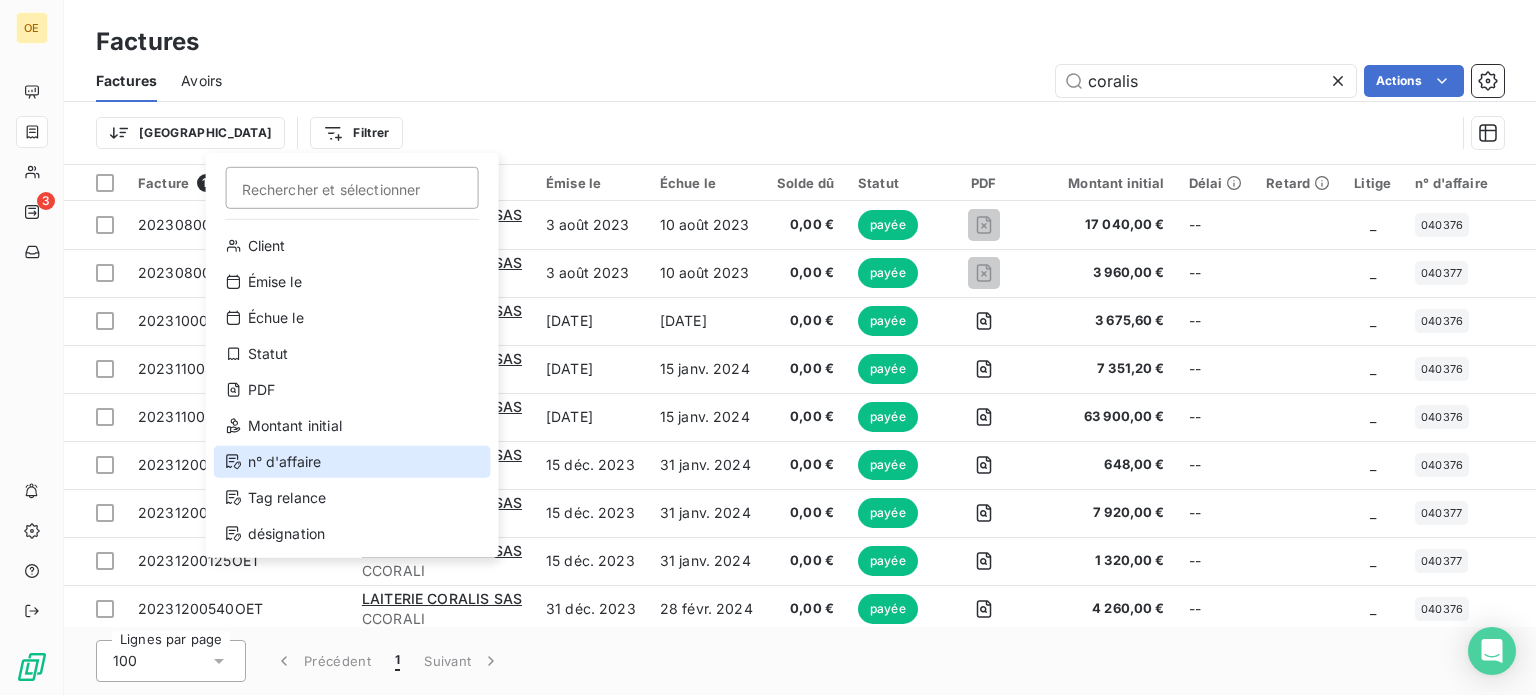 click on "n° d'affaire" at bounding box center [352, 462] 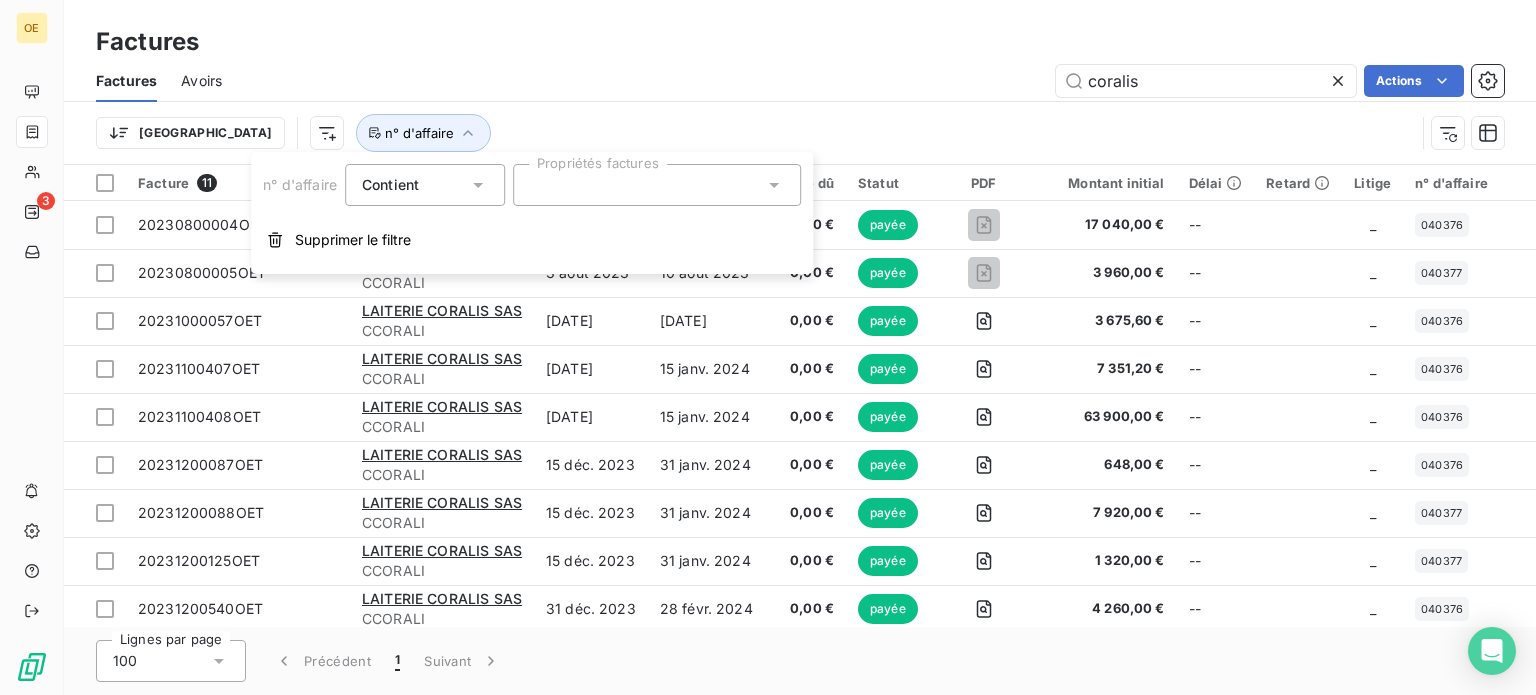click at bounding box center [657, 185] 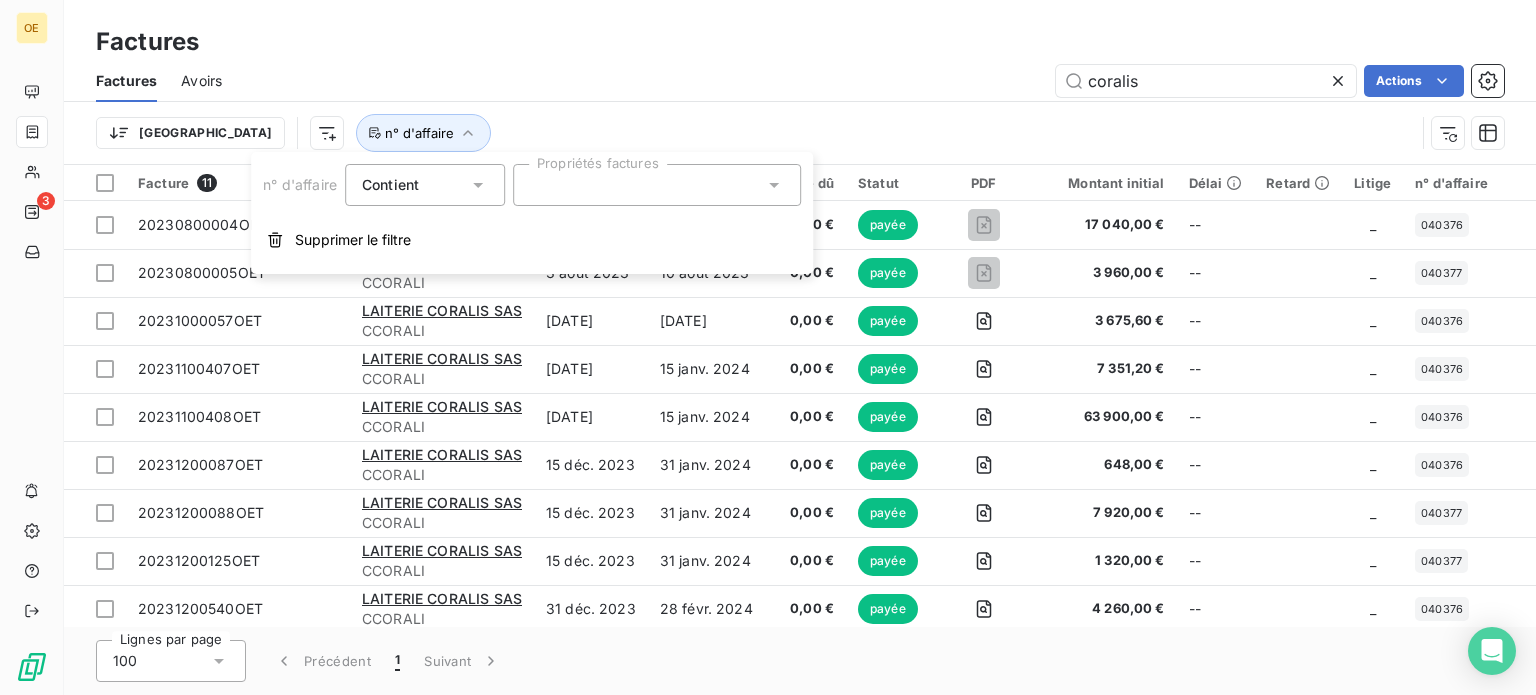 click on "Contient" at bounding box center (415, 185) 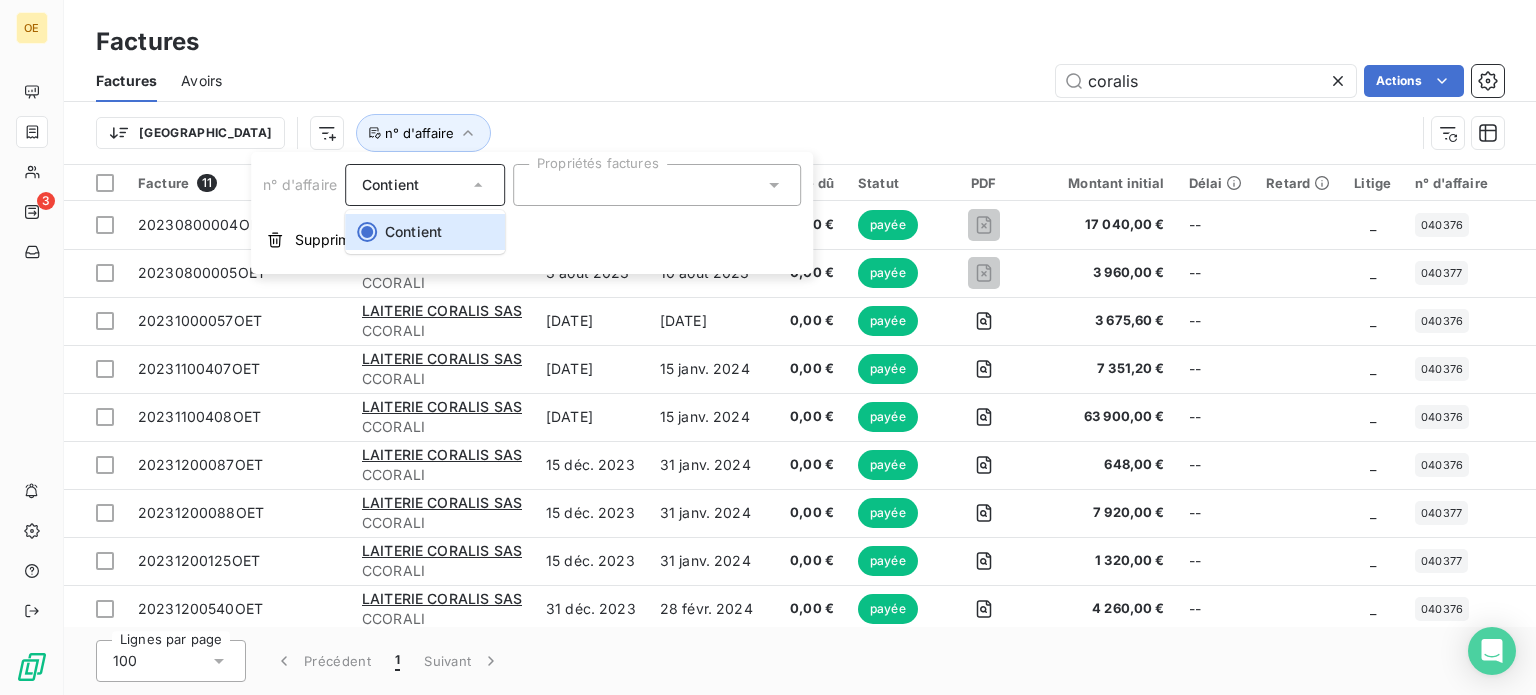 click on "Contient" at bounding box center (390, 184) 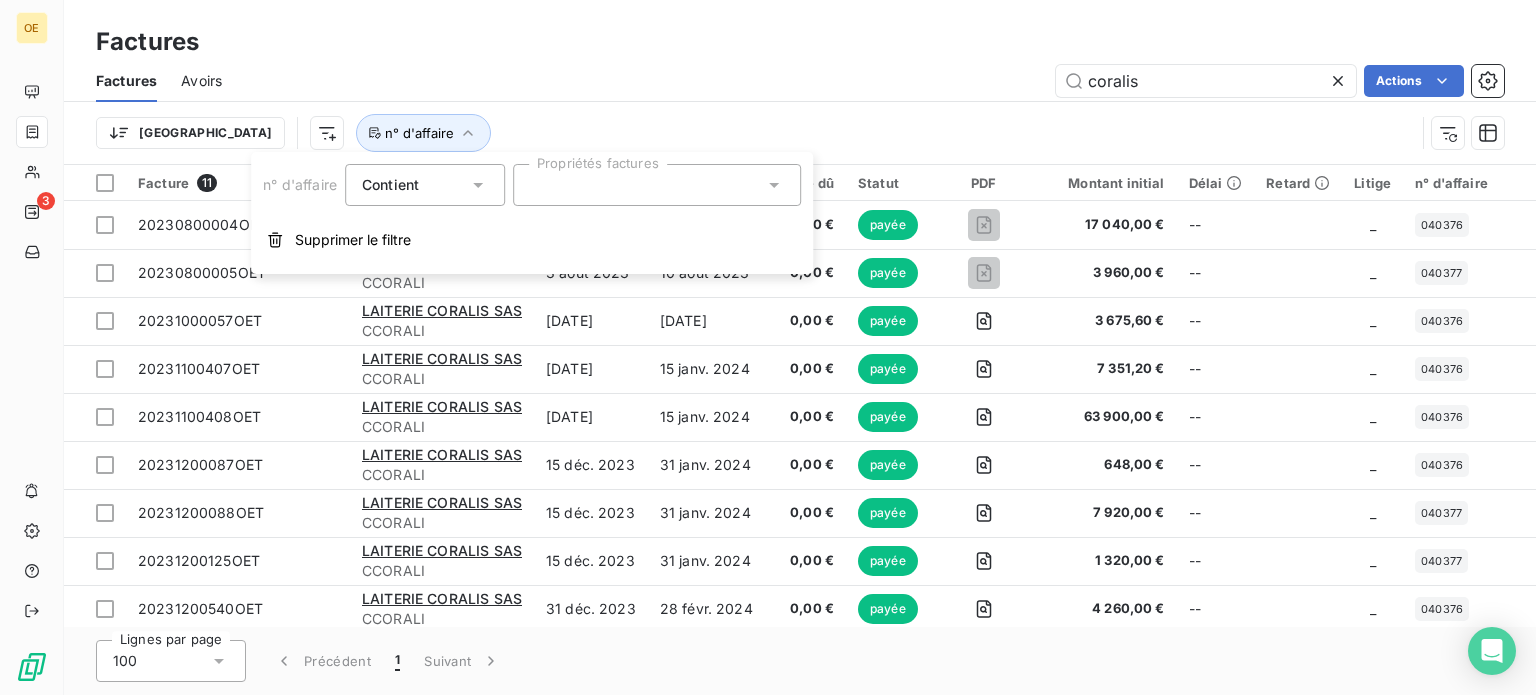 click at bounding box center (538, 185) 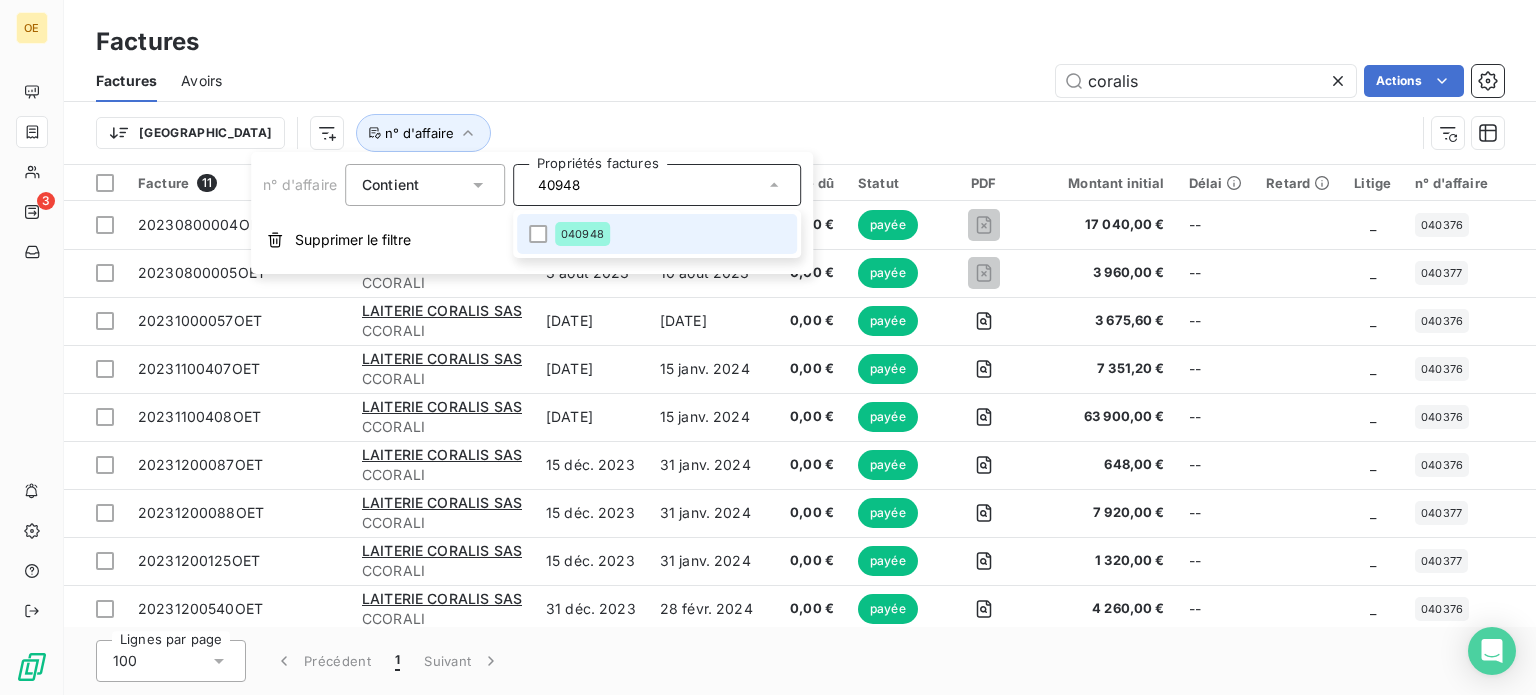 type on "40948" 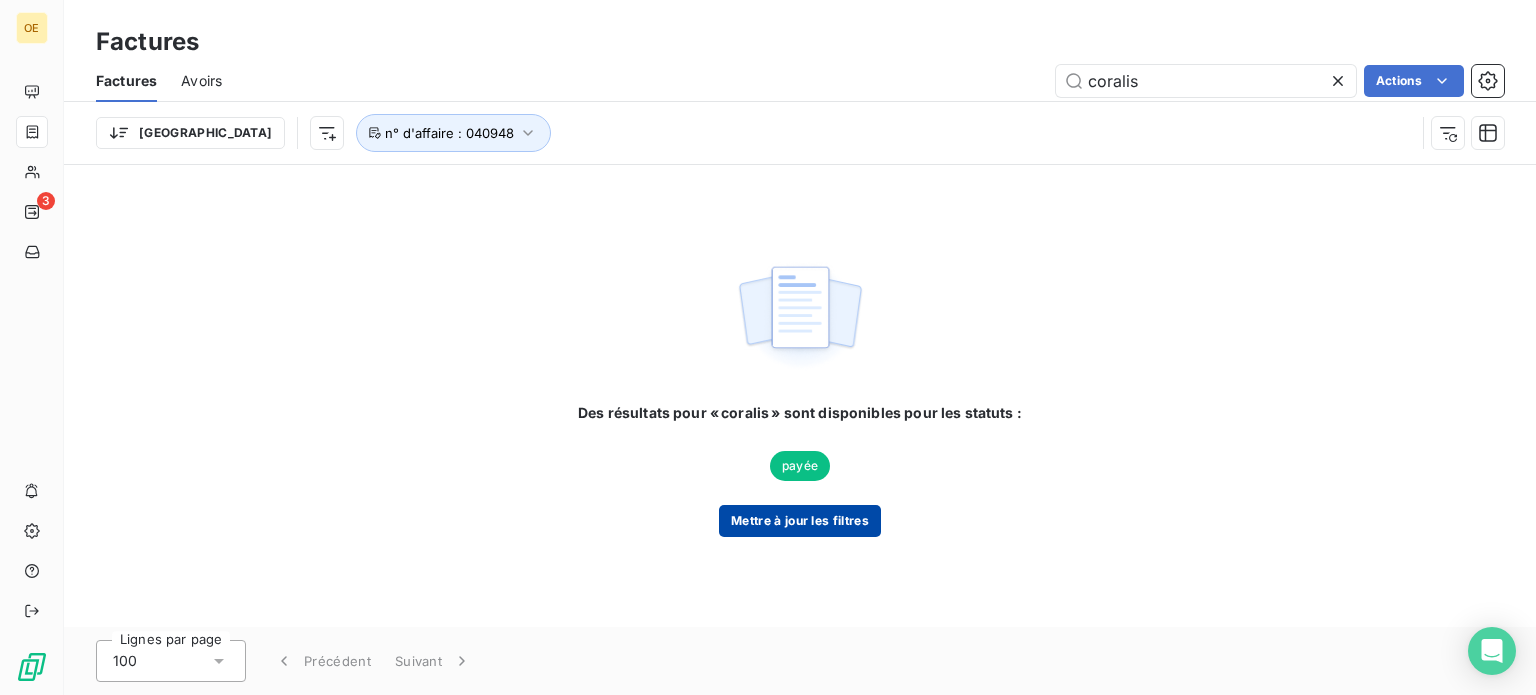 click on "Mettre à jour les filtres" at bounding box center (800, 521) 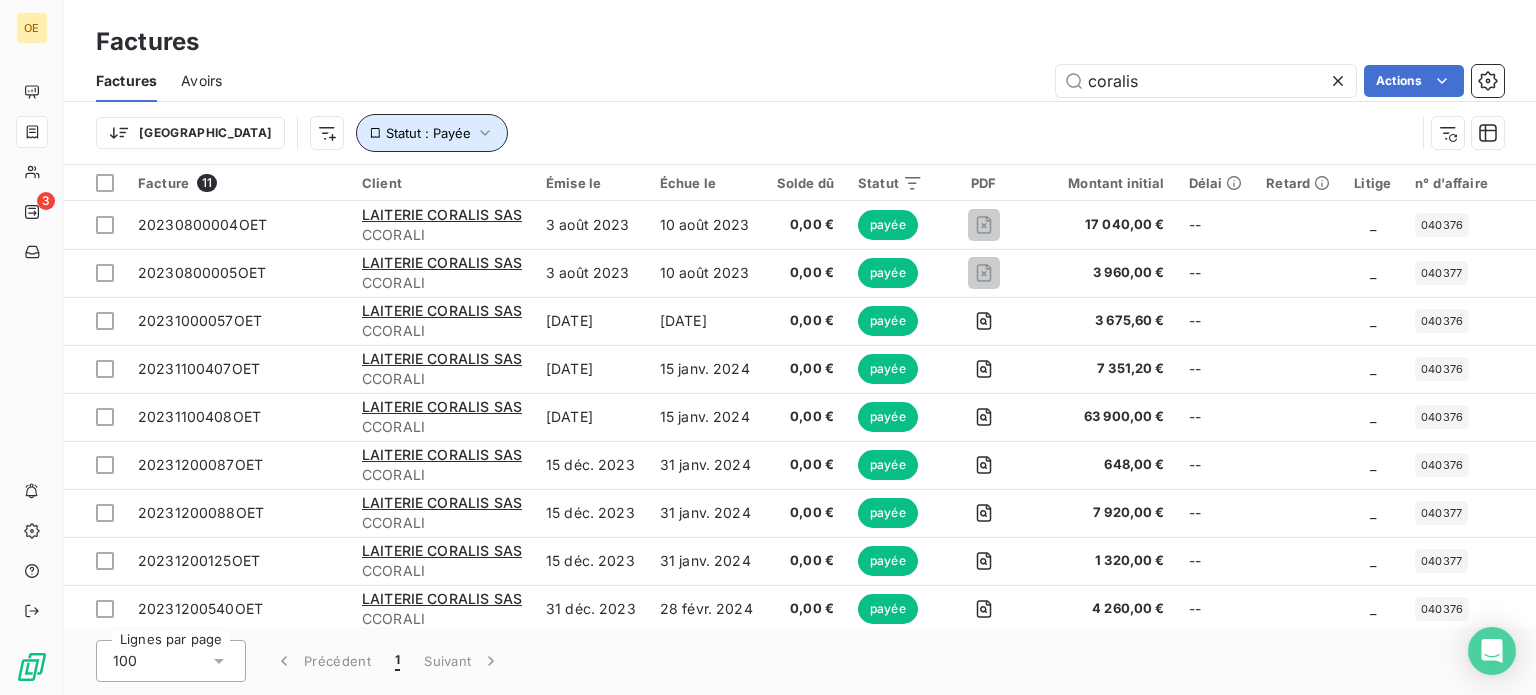 click on "Statut  : Payée" at bounding box center [428, 133] 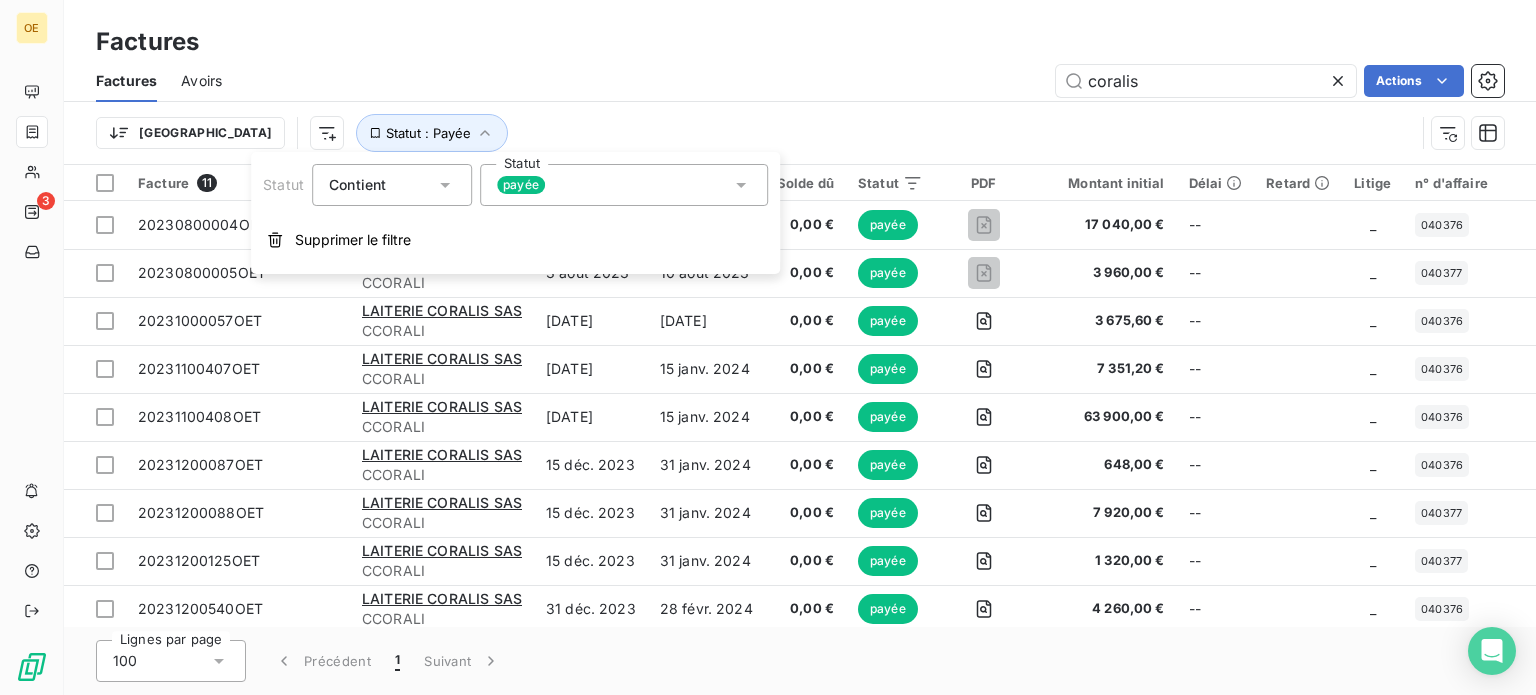 click 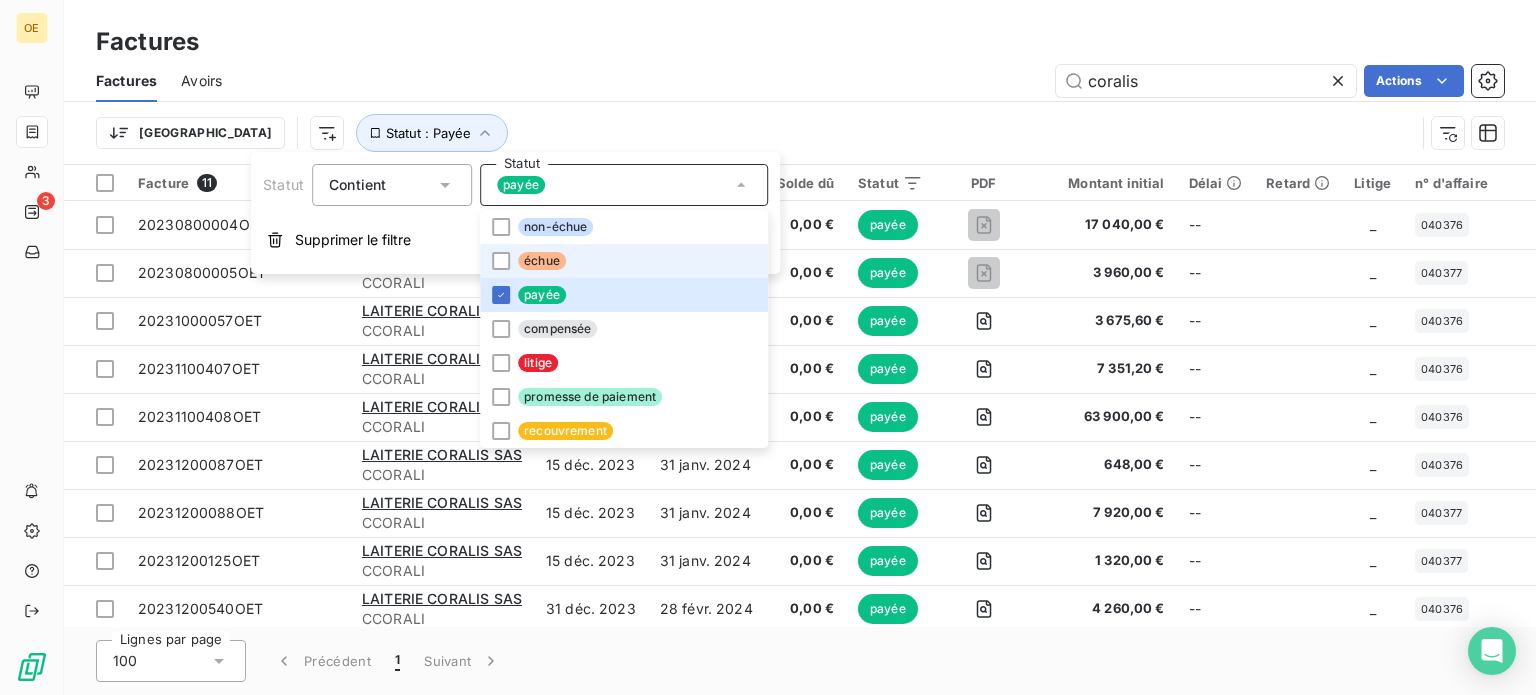 click on "échue" at bounding box center [542, 261] 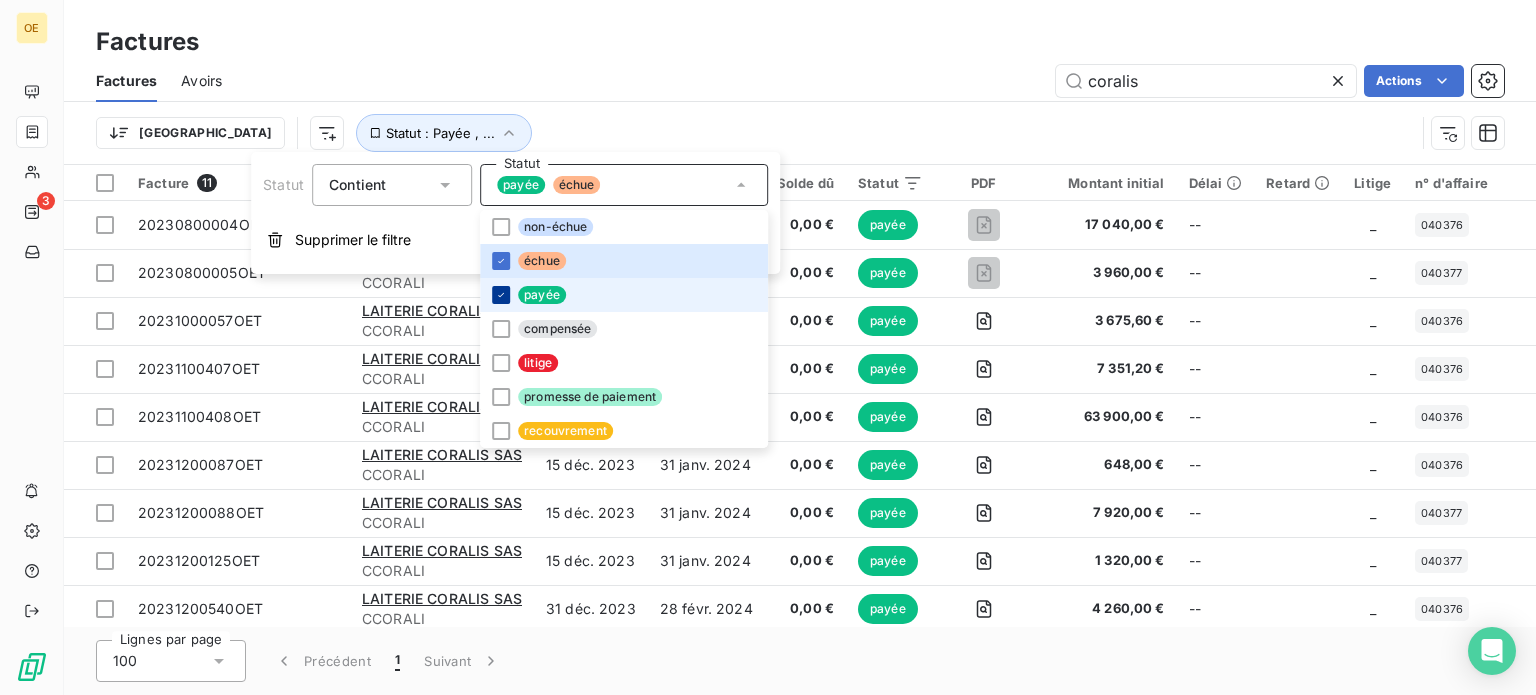 click 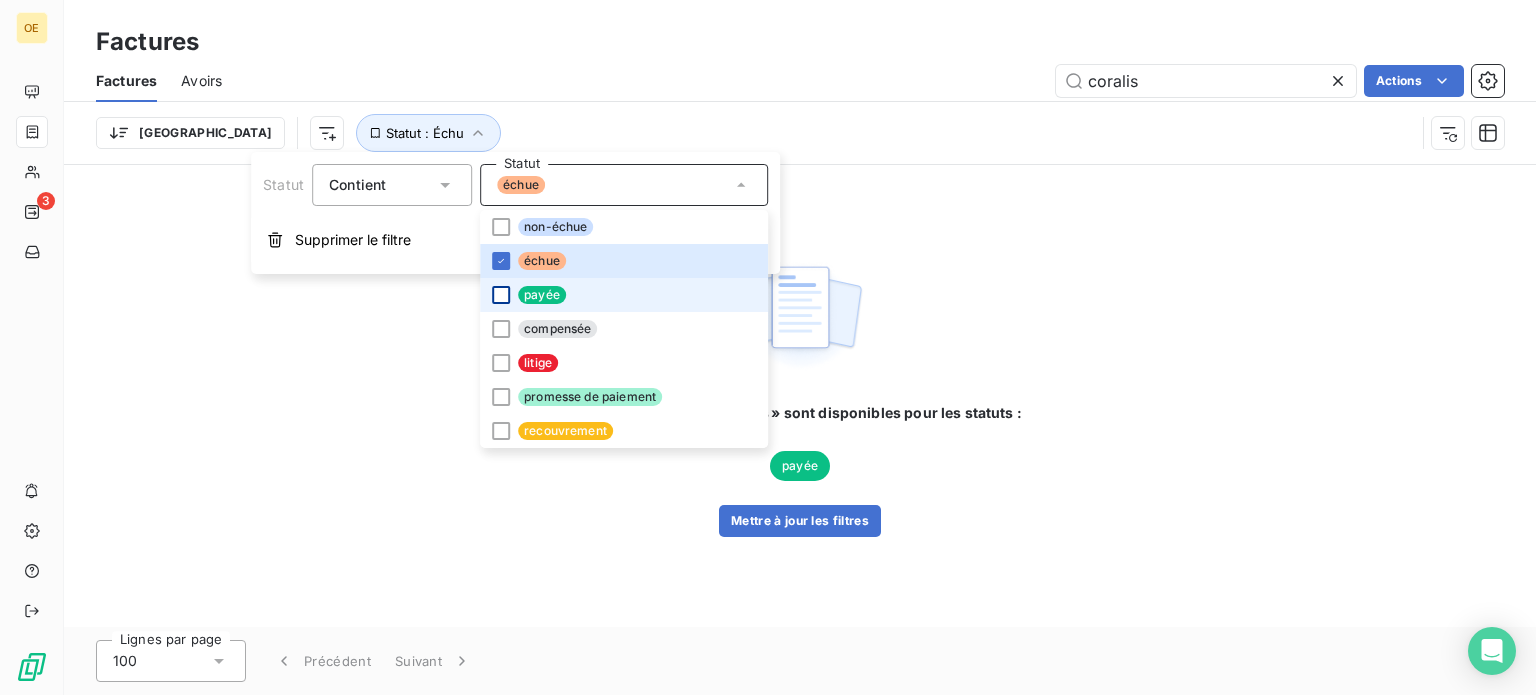click on "Des résultats pour « coralis » sont disponibles pour les statuts : payée Mettre à jour les filtres" at bounding box center (800, 396) 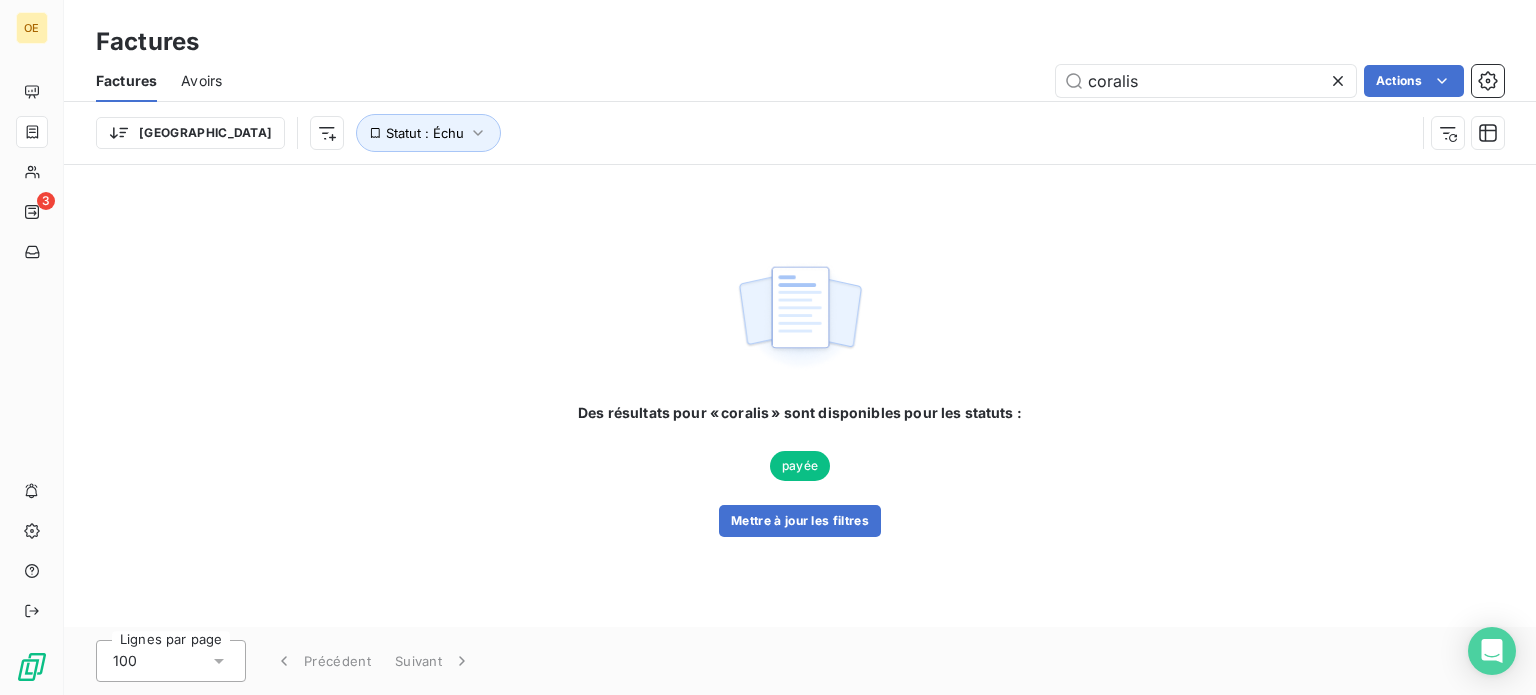 click 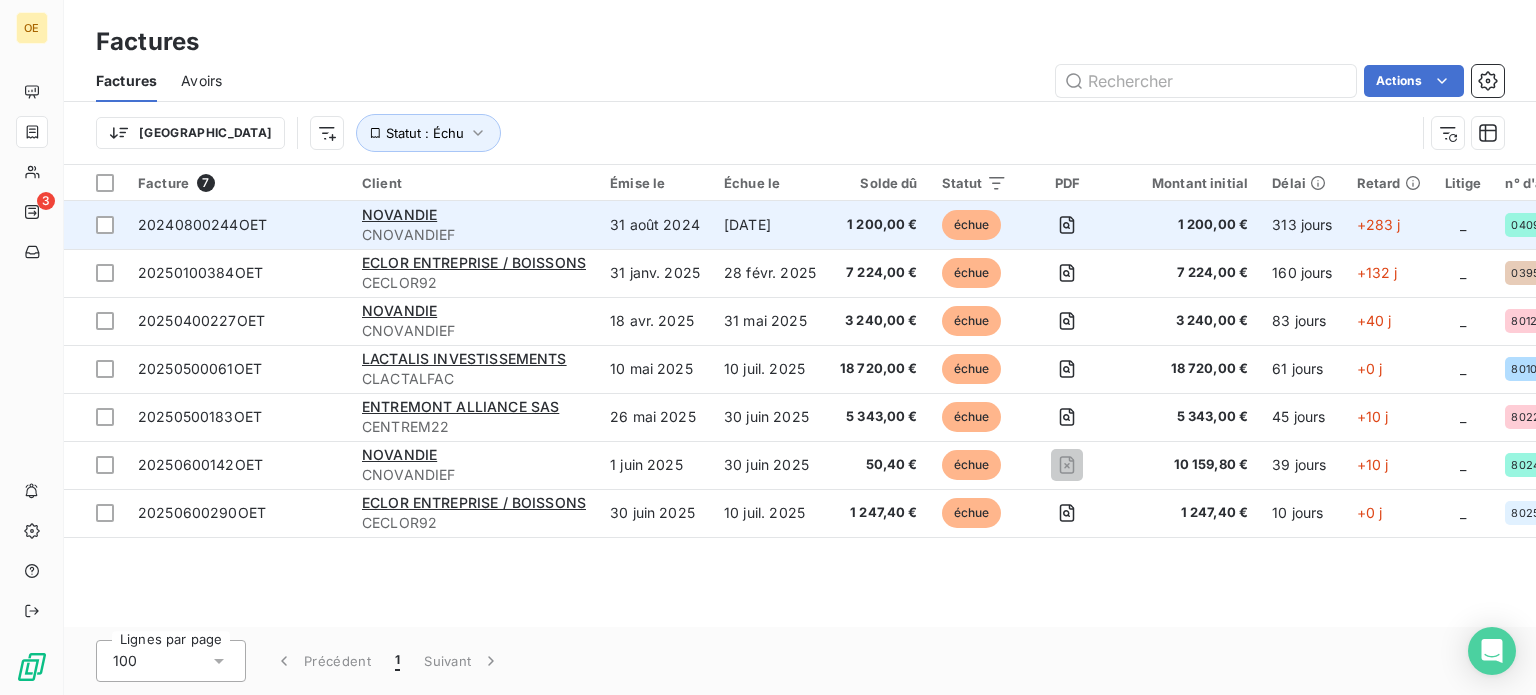 click on "20240800244OET" at bounding box center [202, 224] 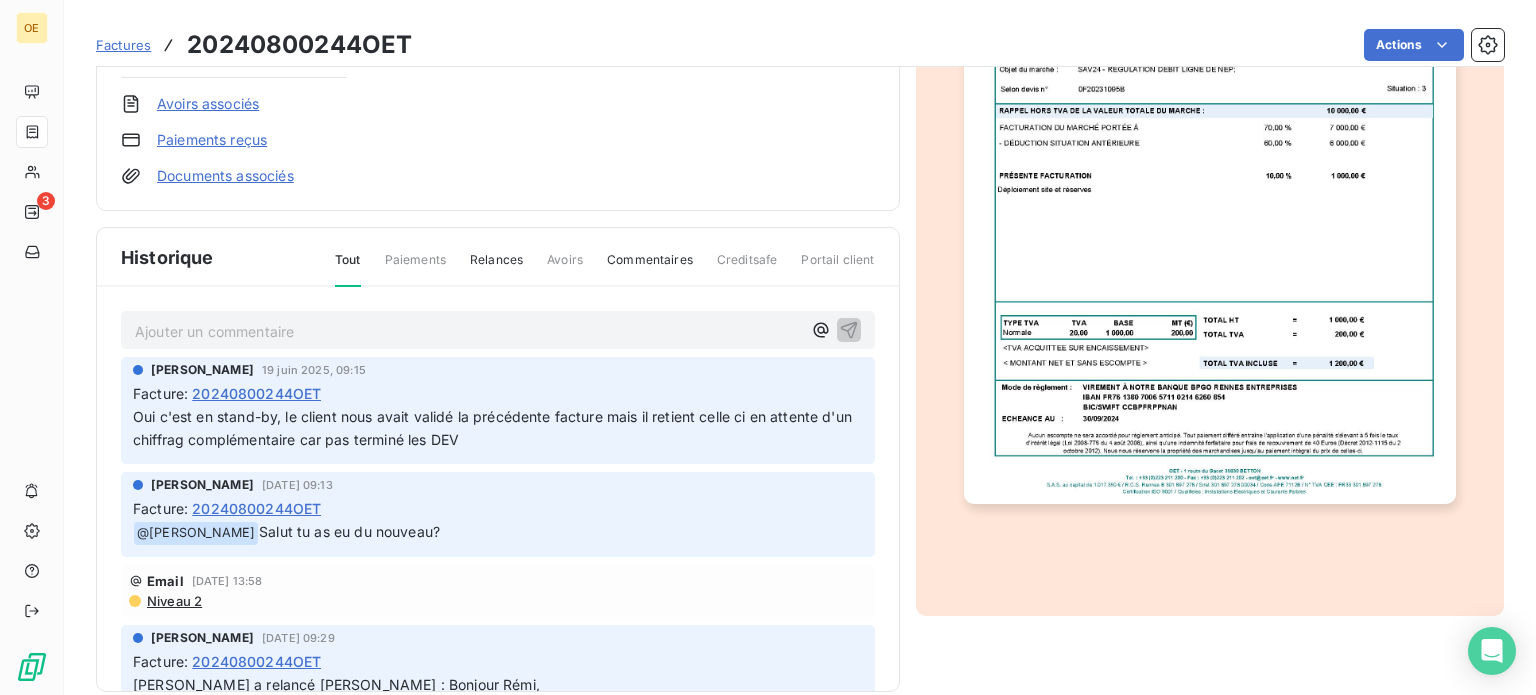 scroll, scrollTop: 400, scrollLeft: 0, axis: vertical 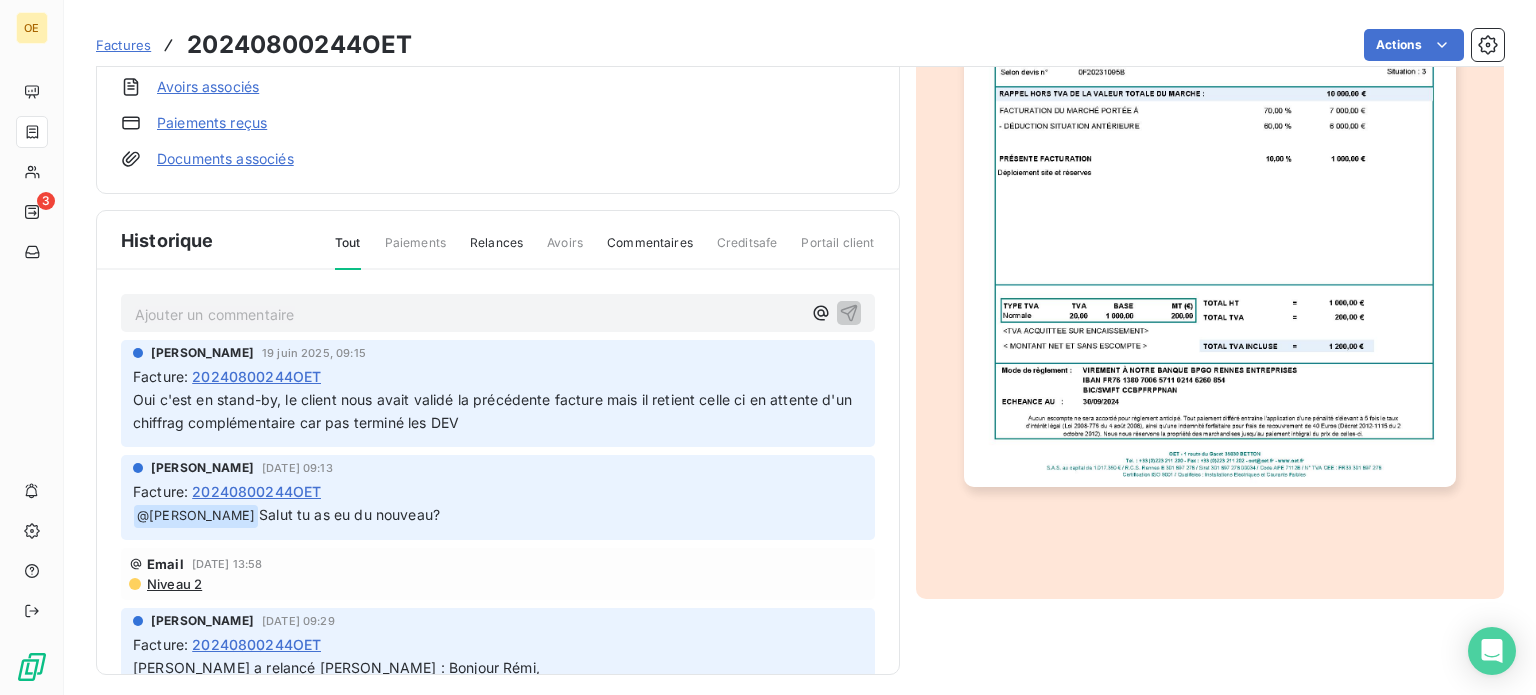 drag, startPoint x: 296, startPoint y: 314, endPoint x: 593, endPoint y: 299, distance: 297.37854 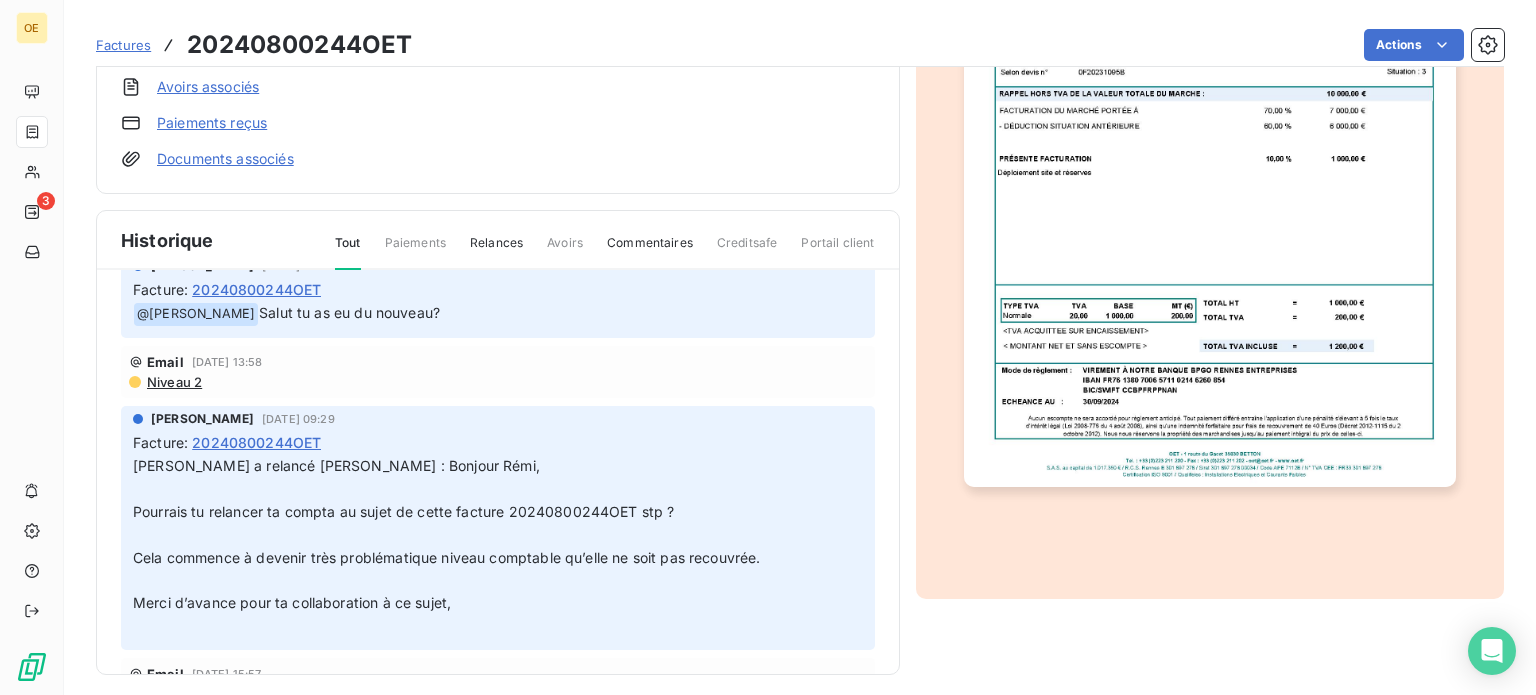 scroll, scrollTop: 0, scrollLeft: 0, axis: both 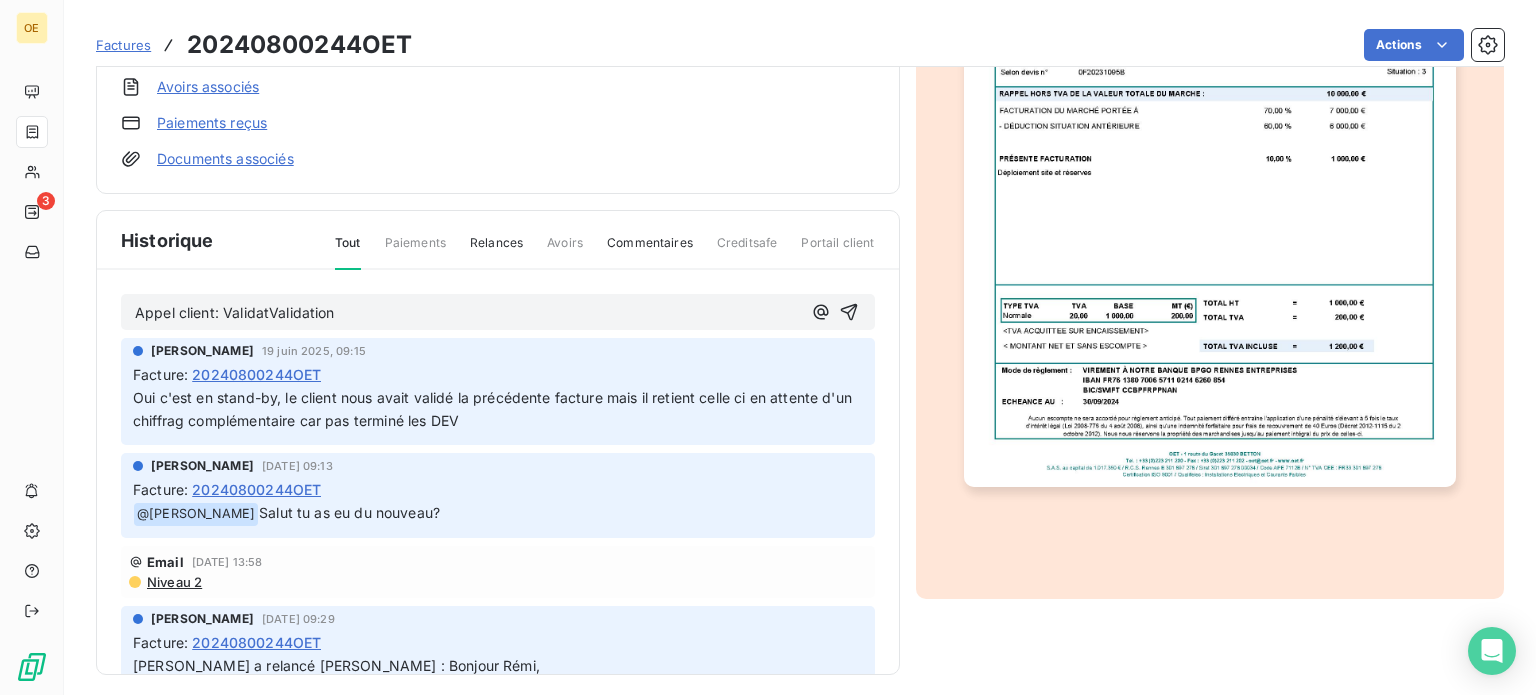 click on "Appel client: ValidatValidation" at bounding box center [235, 312] 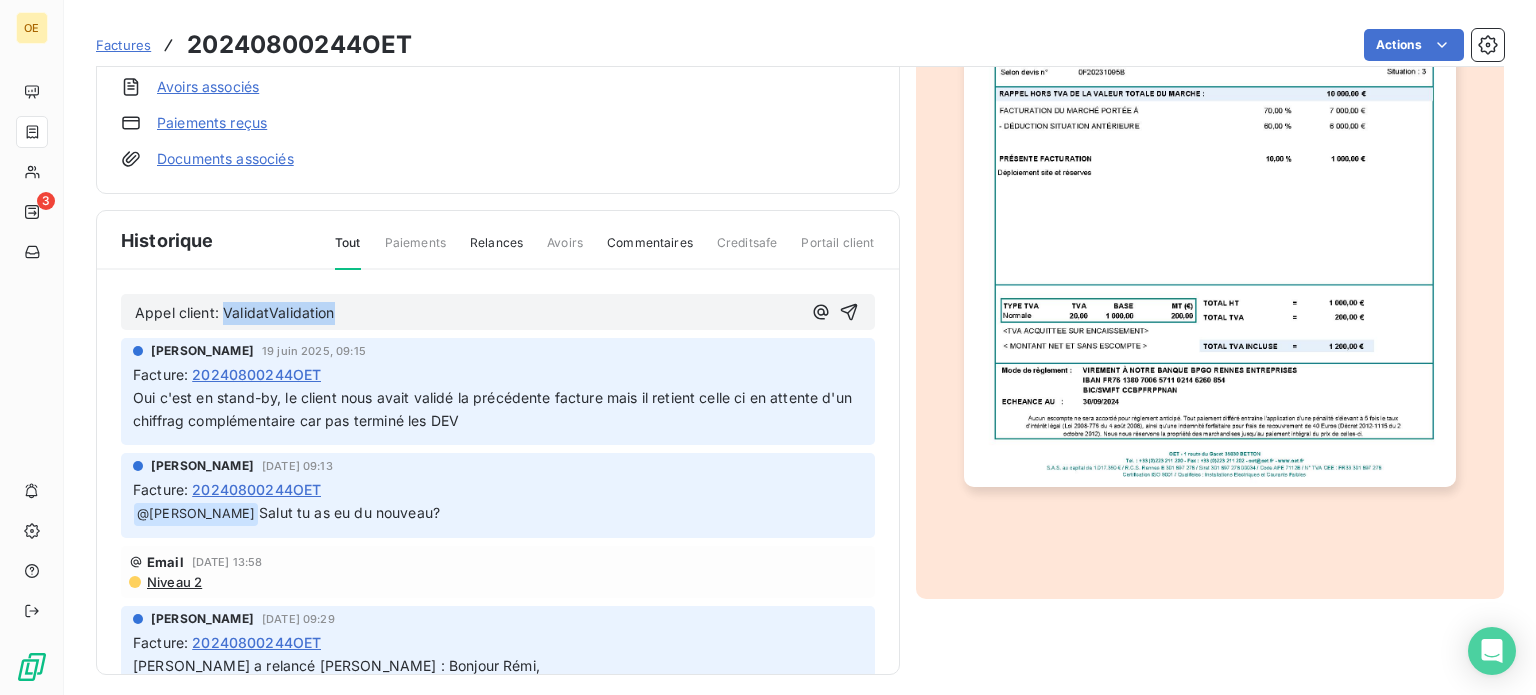 drag, startPoint x: 264, startPoint y: 311, endPoint x: 340, endPoint y: 298, distance: 77.10383 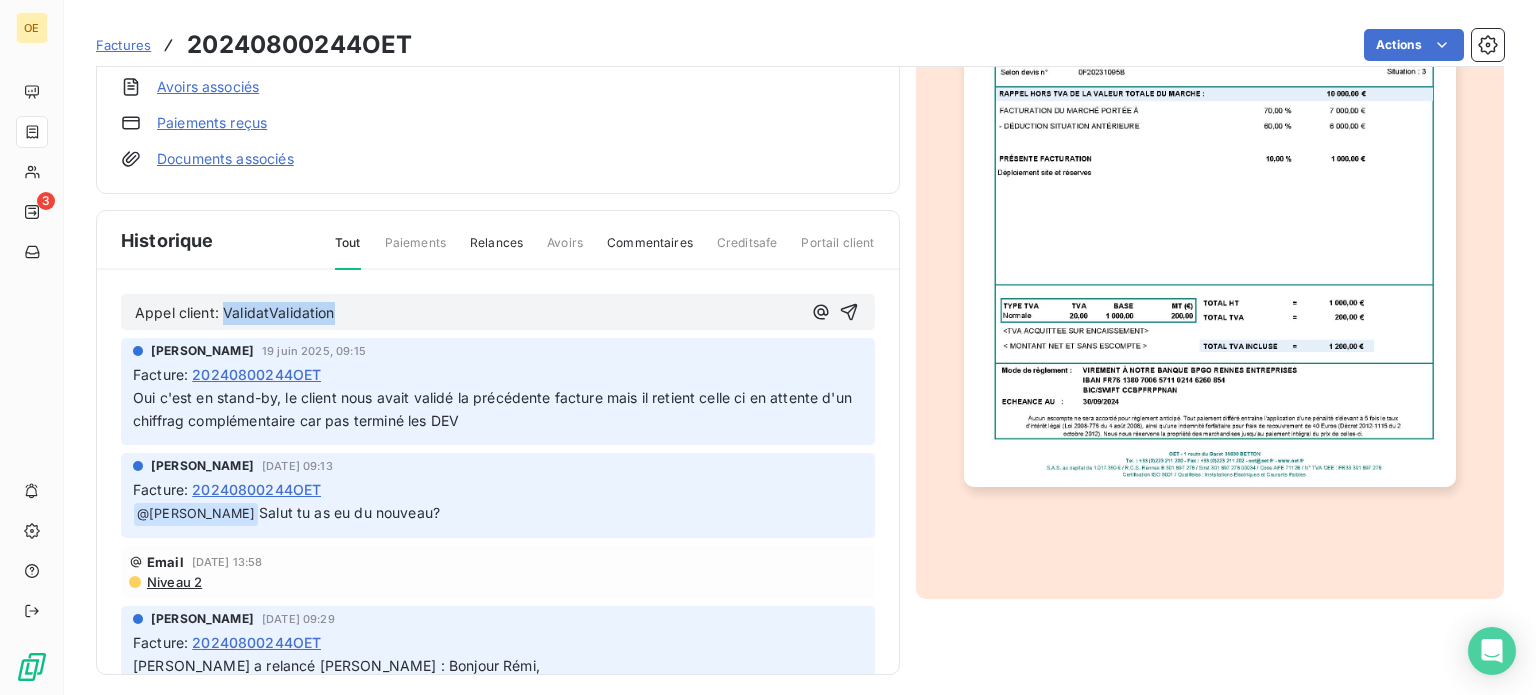 click at bounding box center [309, 318] 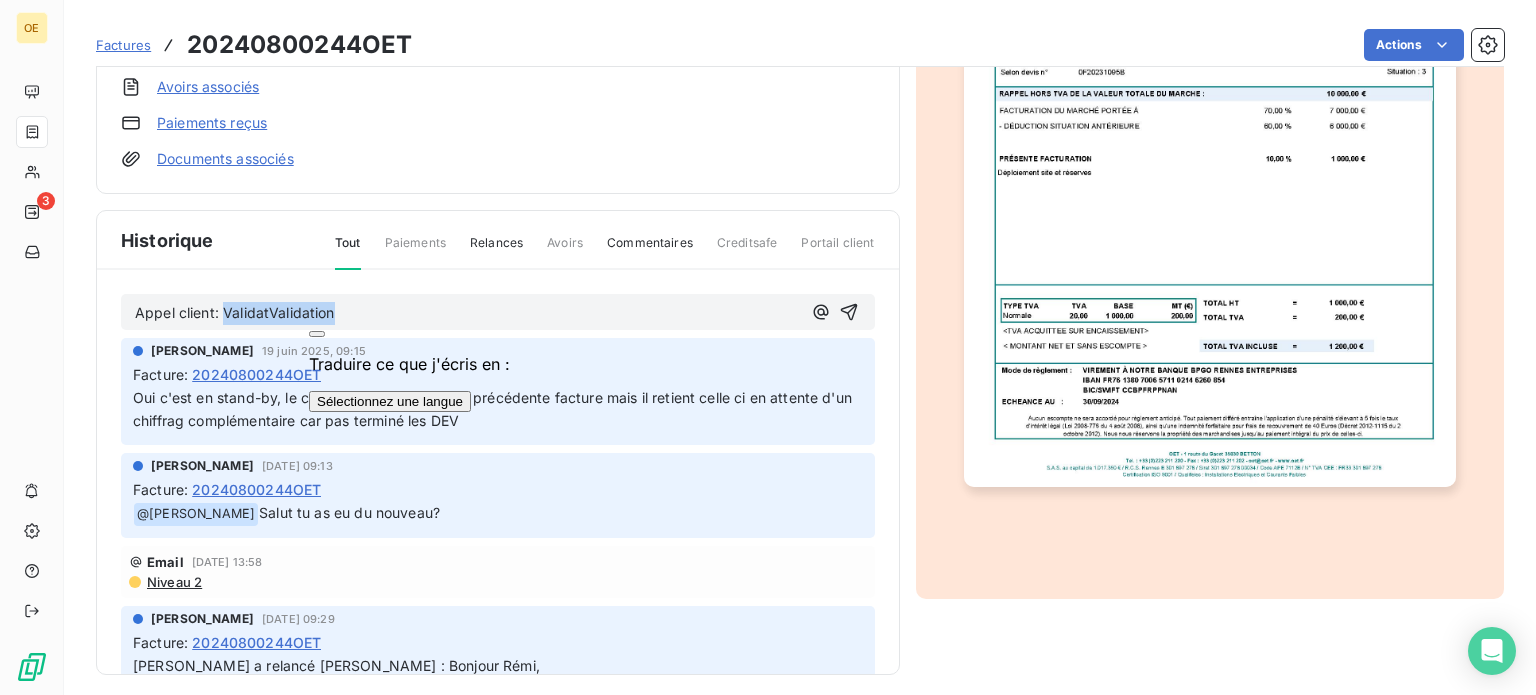 click on "Appel client: ValidatValidation" at bounding box center (468, 313) 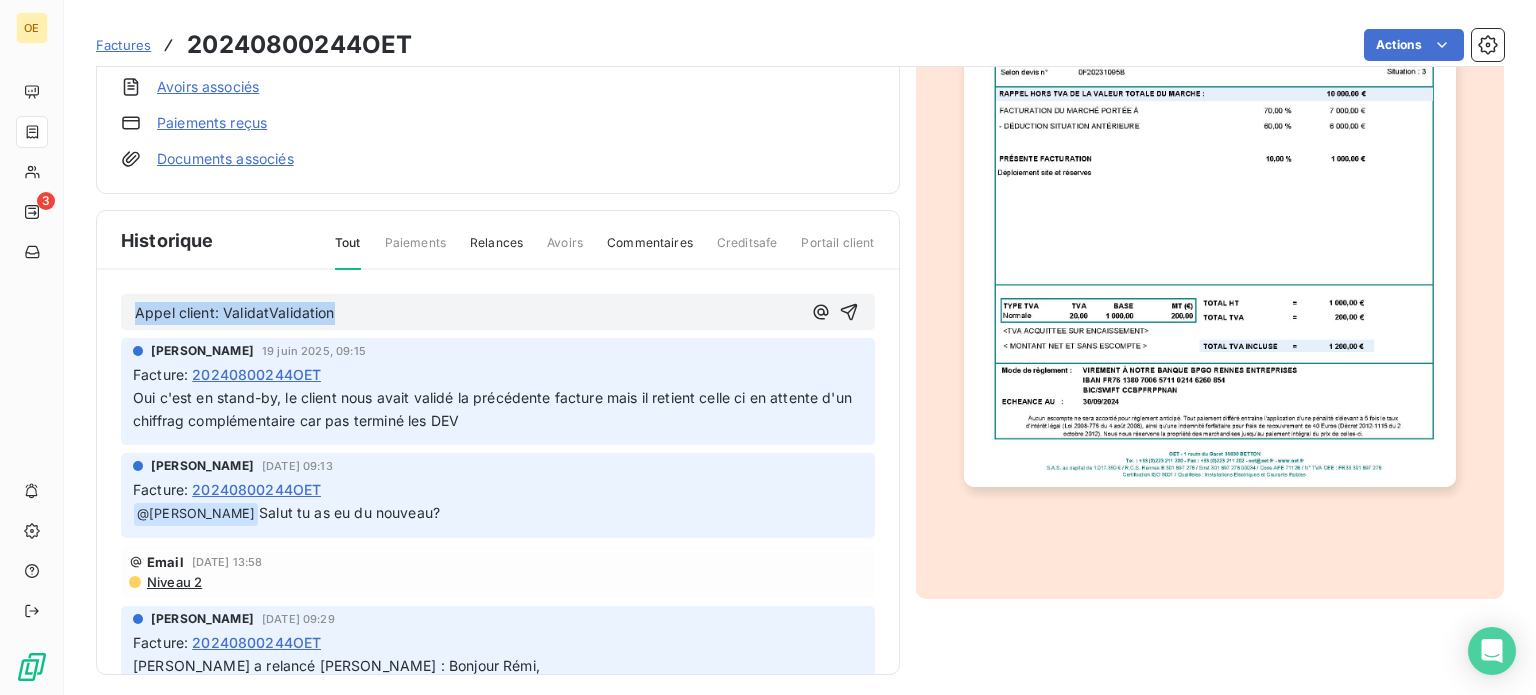 drag, startPoint x: 504, startPoint y: 307, endPoint x: 87, endPoint y: 326, distance: 417.43262 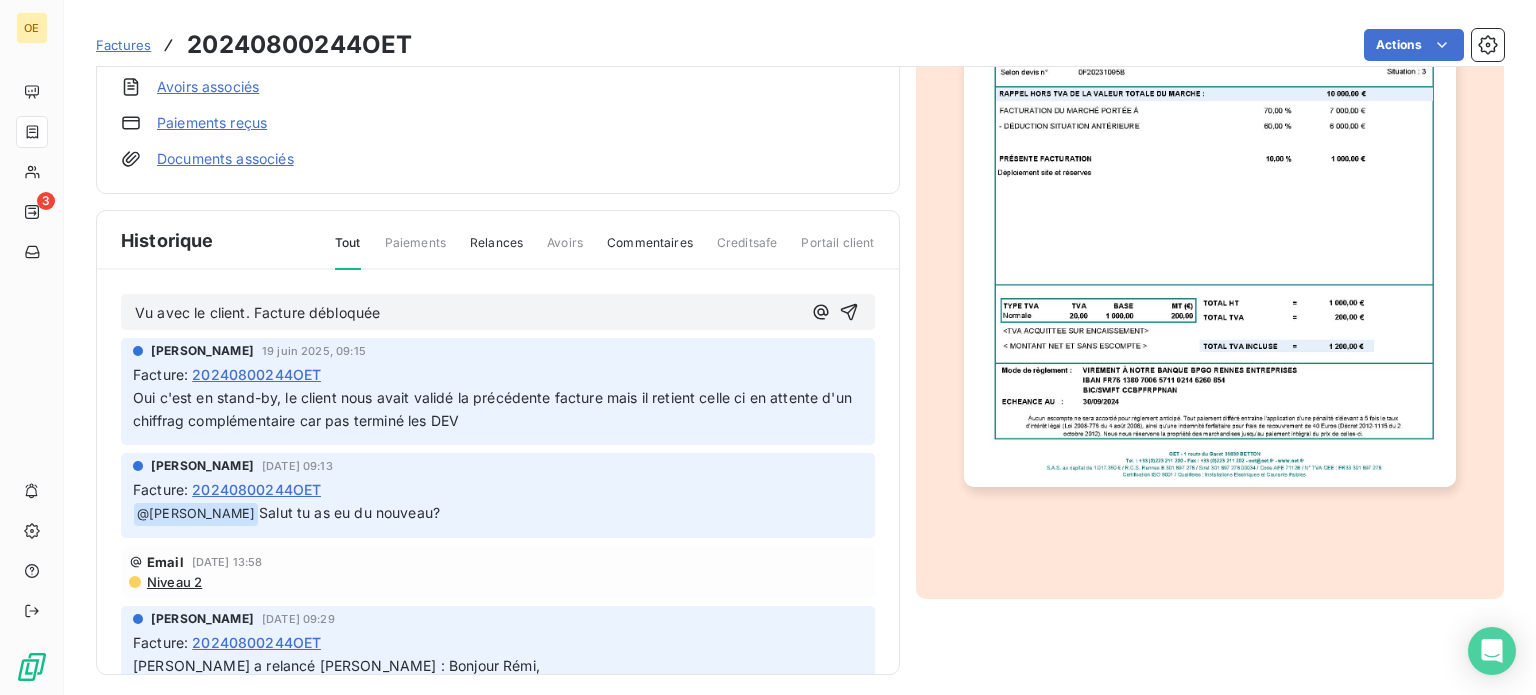 click on "Vu avec le client. Facture débloquée" at bounding box center [468, 313] 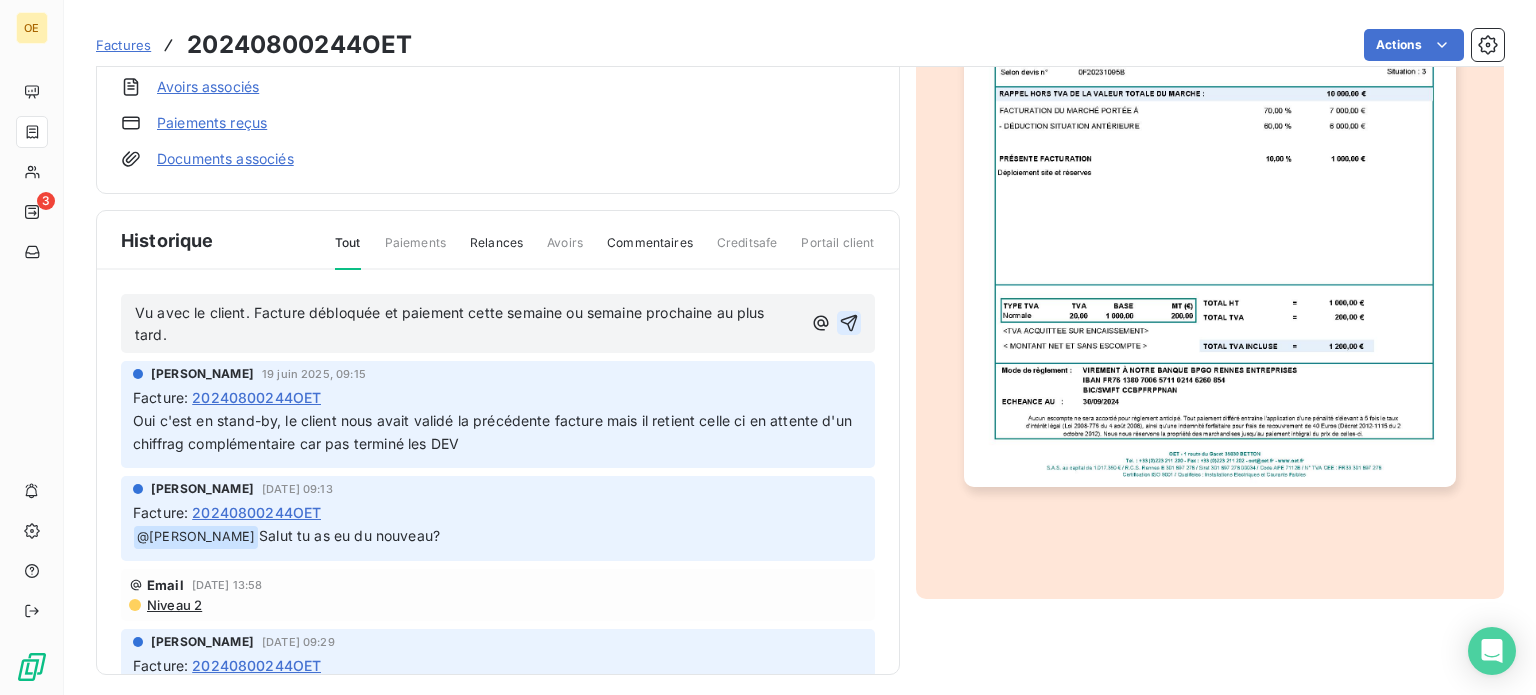 click 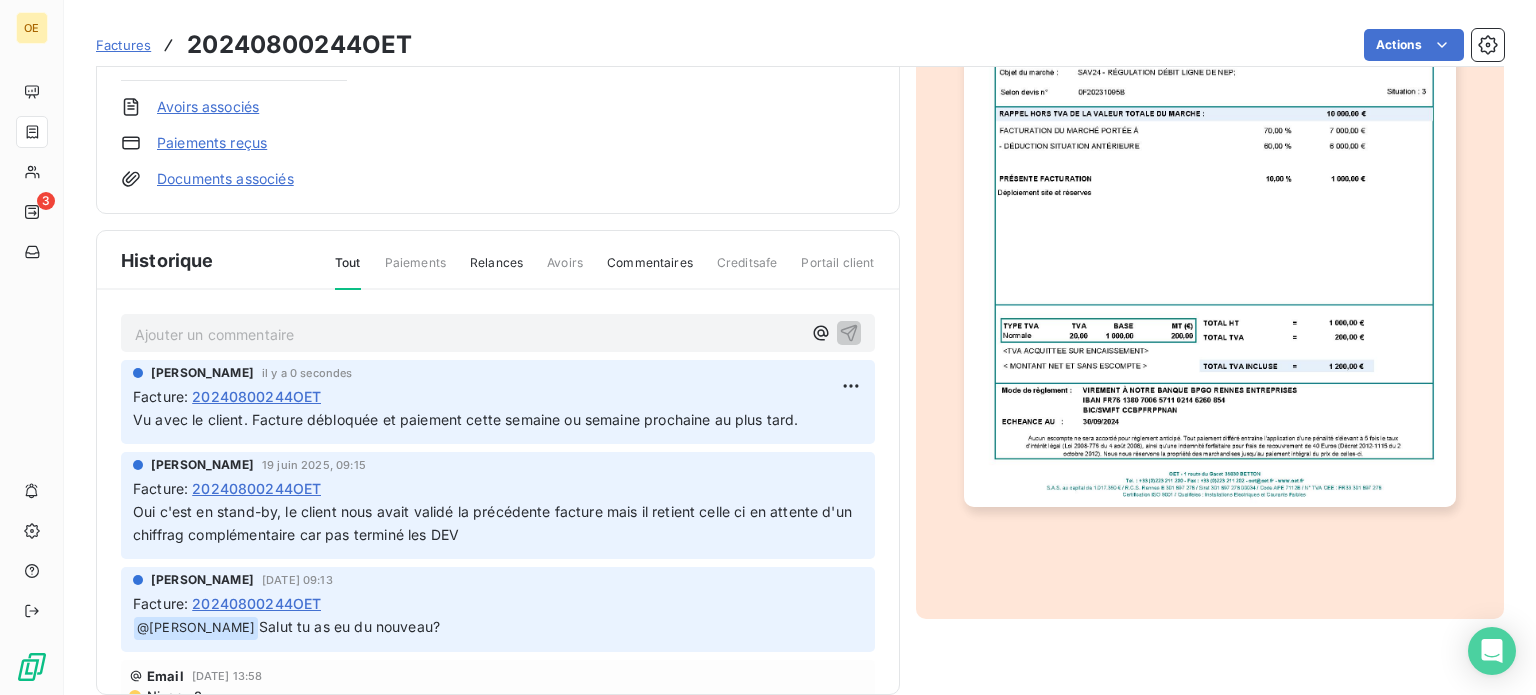 scroll, scrollTop: 400, scrollLeft: 0, axis: vertical 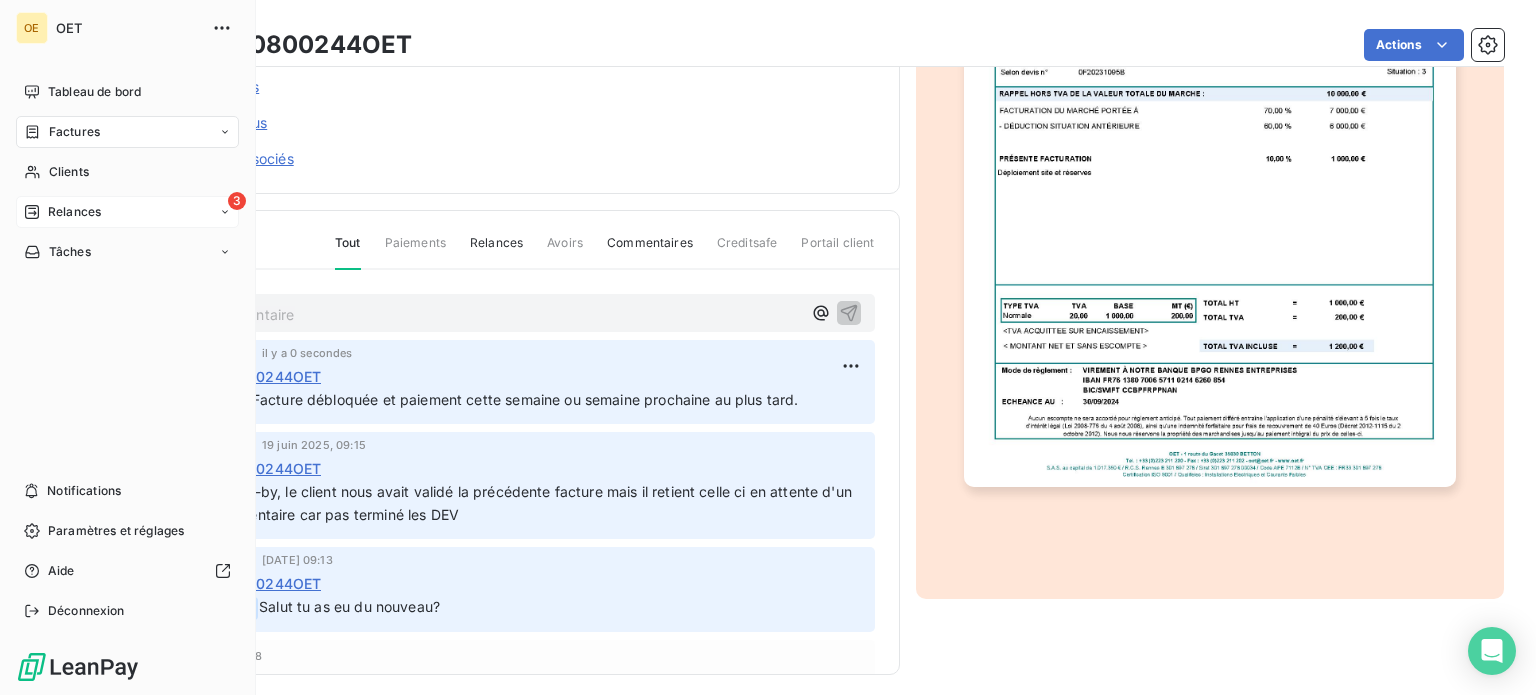 click 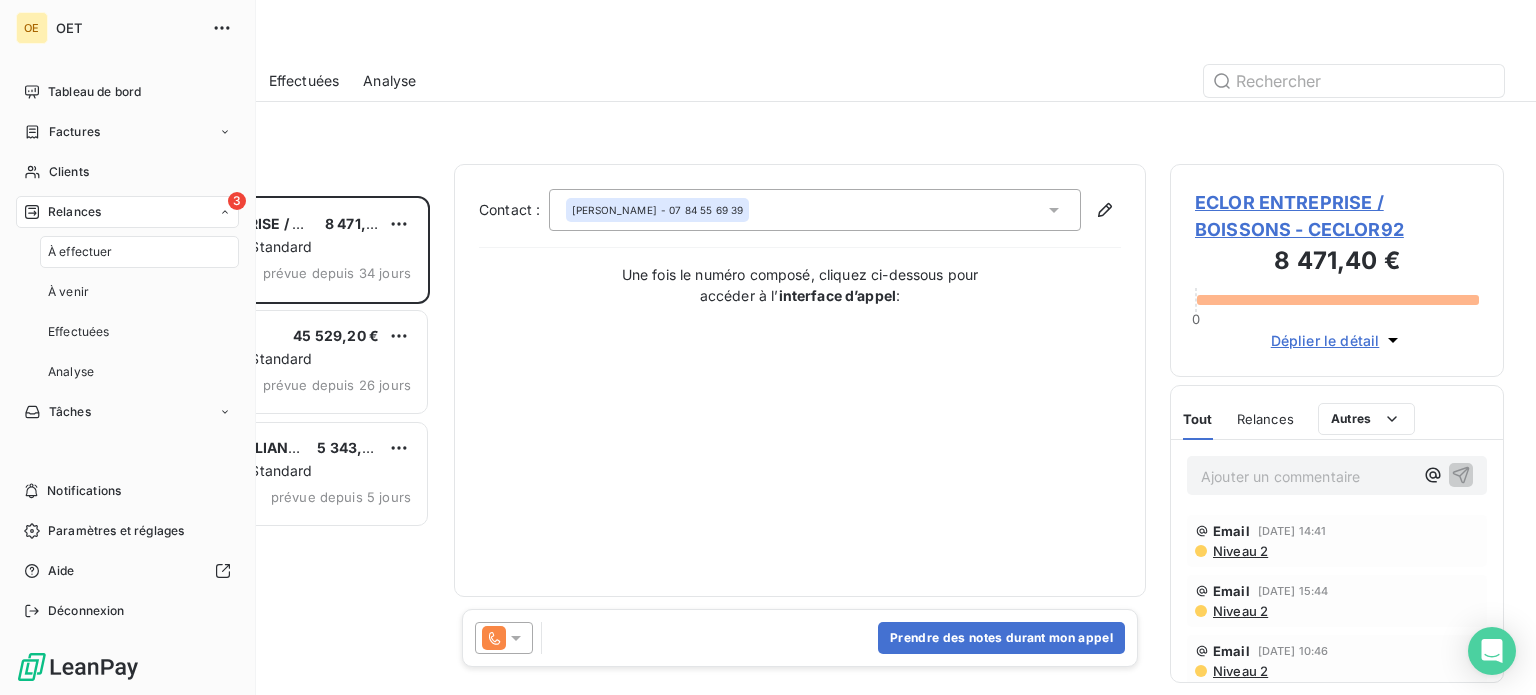 scroll, scrollTop: 16, scrollLeft: 16, axis: both 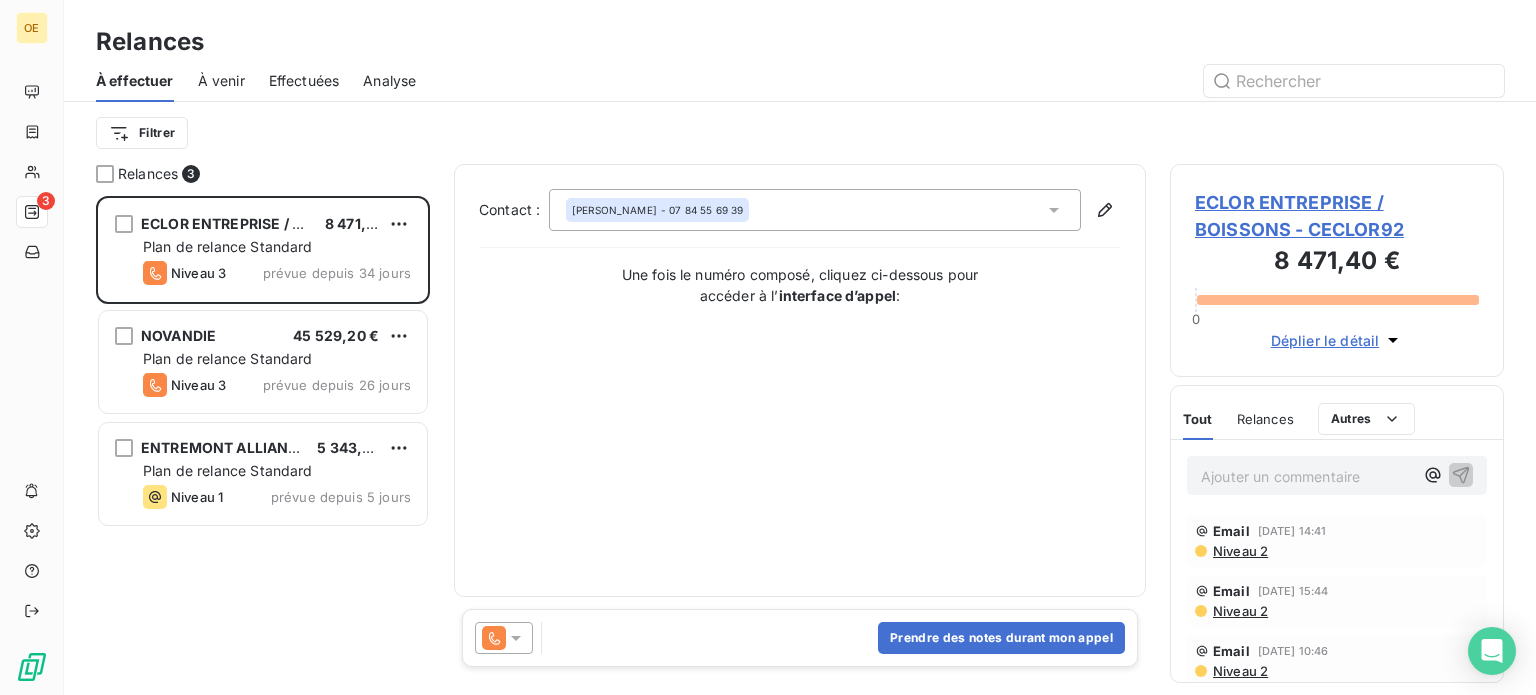 click on "Contact : [PERSON_NAME]   - 07 84 55 69 39 Une fois le numéro composé, cliquez ci-dessous pour accéder à l’ interface d’appel  :" at bounding box center [800, 380] 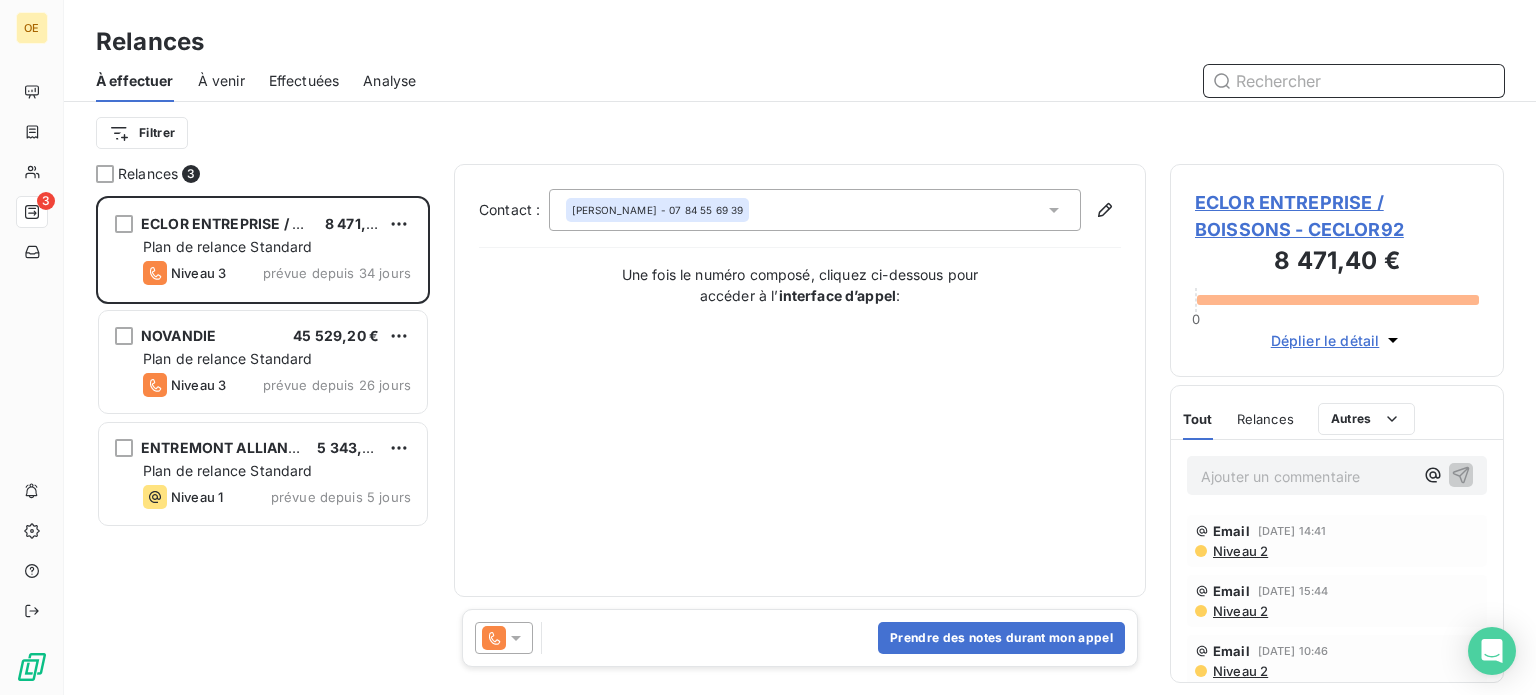 click at bounding box center (1354, 81) 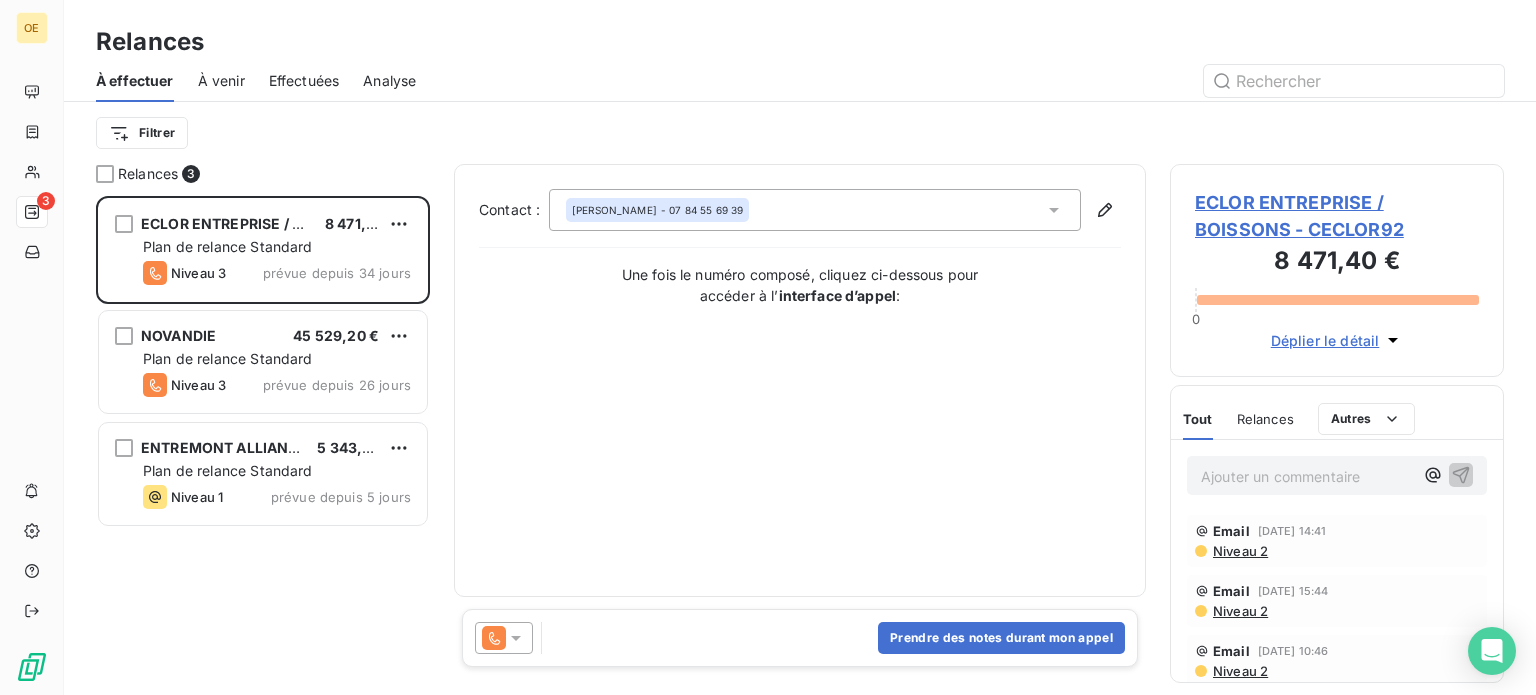 click on "À effectuer À venir Effectuées Analyse" at bounding box center [800, 81] 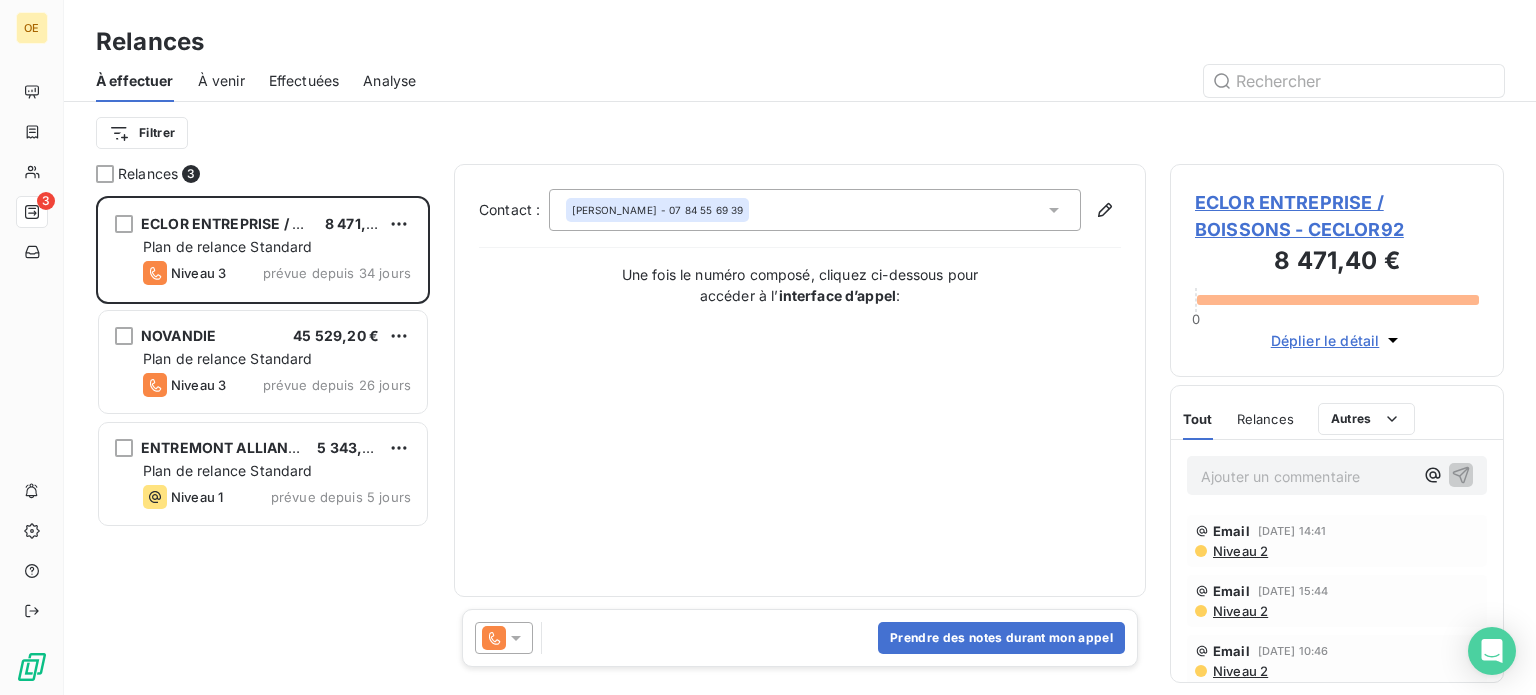 click on "Contact : [PERSON_NAME]   - 07 84 55 69 39 Une fois le numéro composé, cliquez ci-dessous pour accéder à l’ interface d’appel  :" at bounding box center (800, 380) 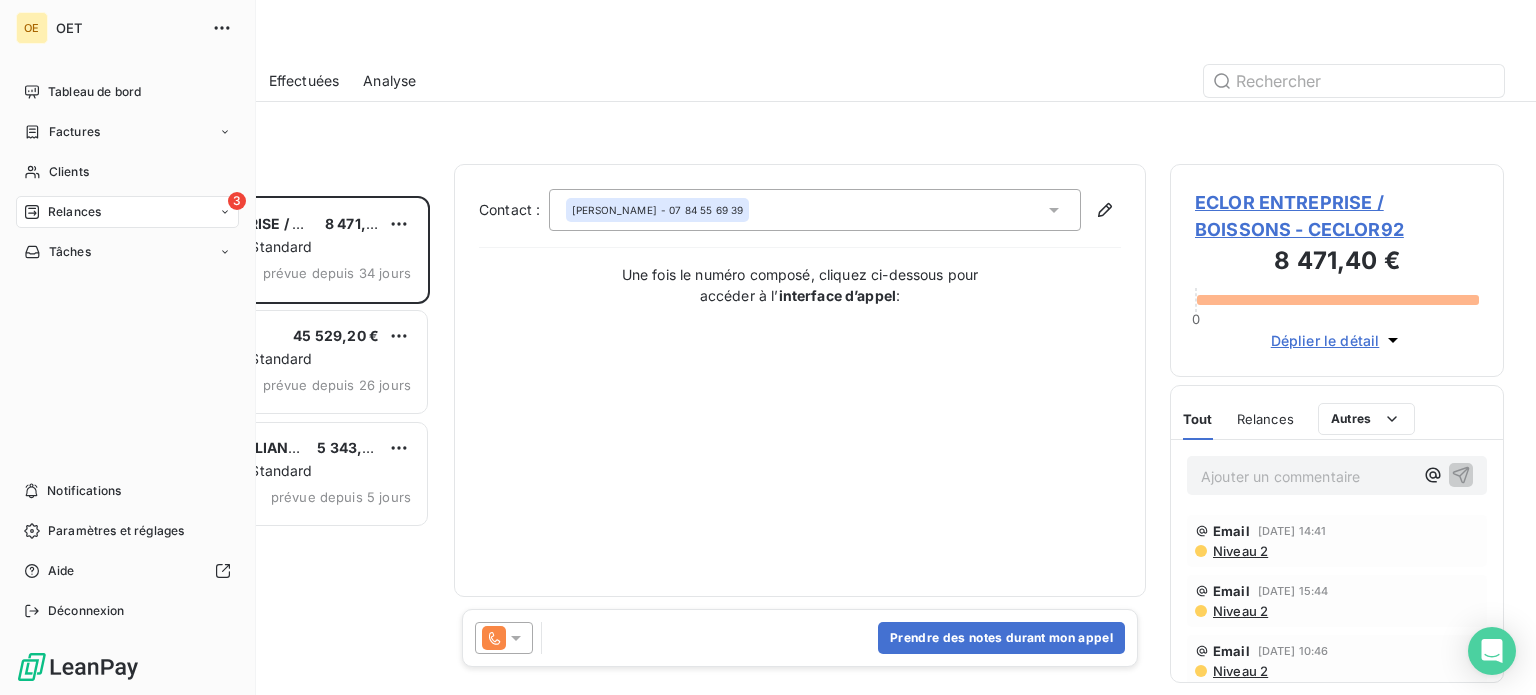 click on "Relances" at bounding box center (74, 212) 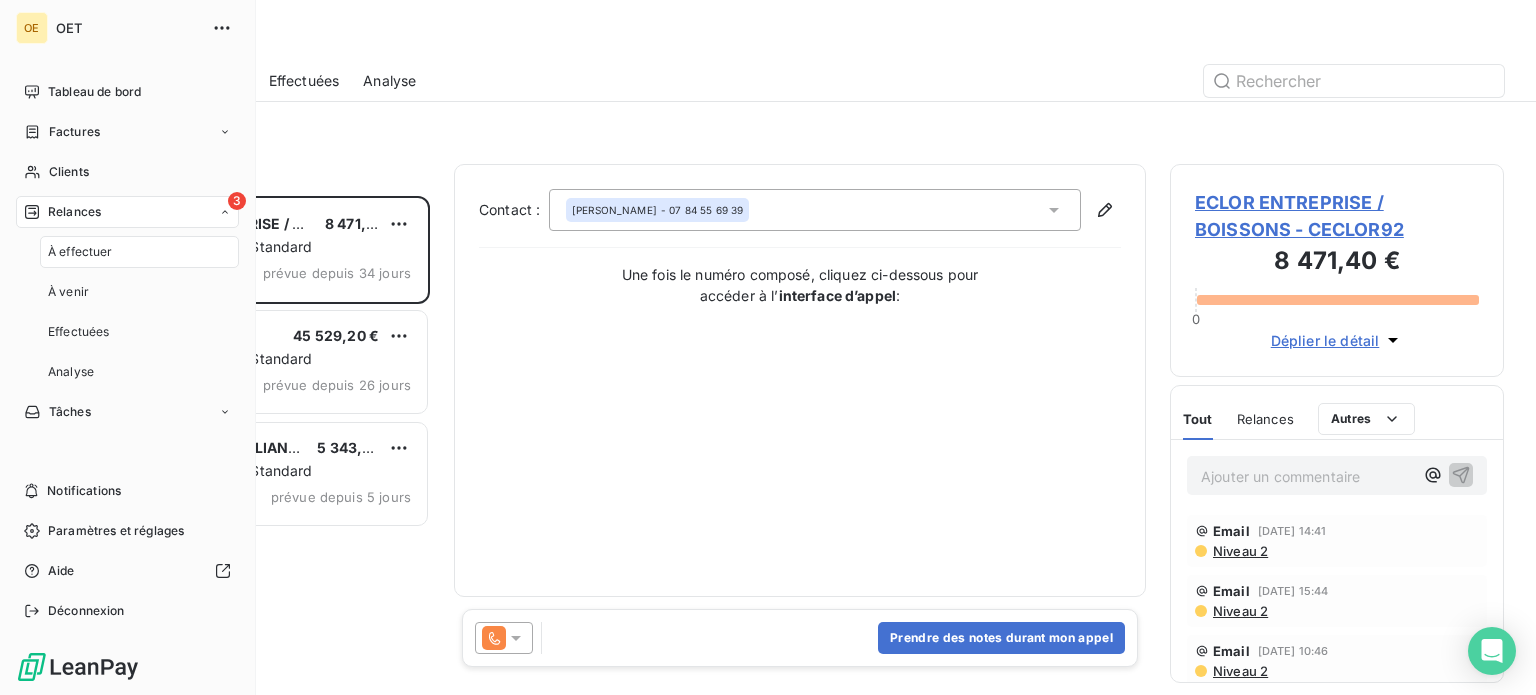 click on "À effectuer" at bounding box center [80, 252] 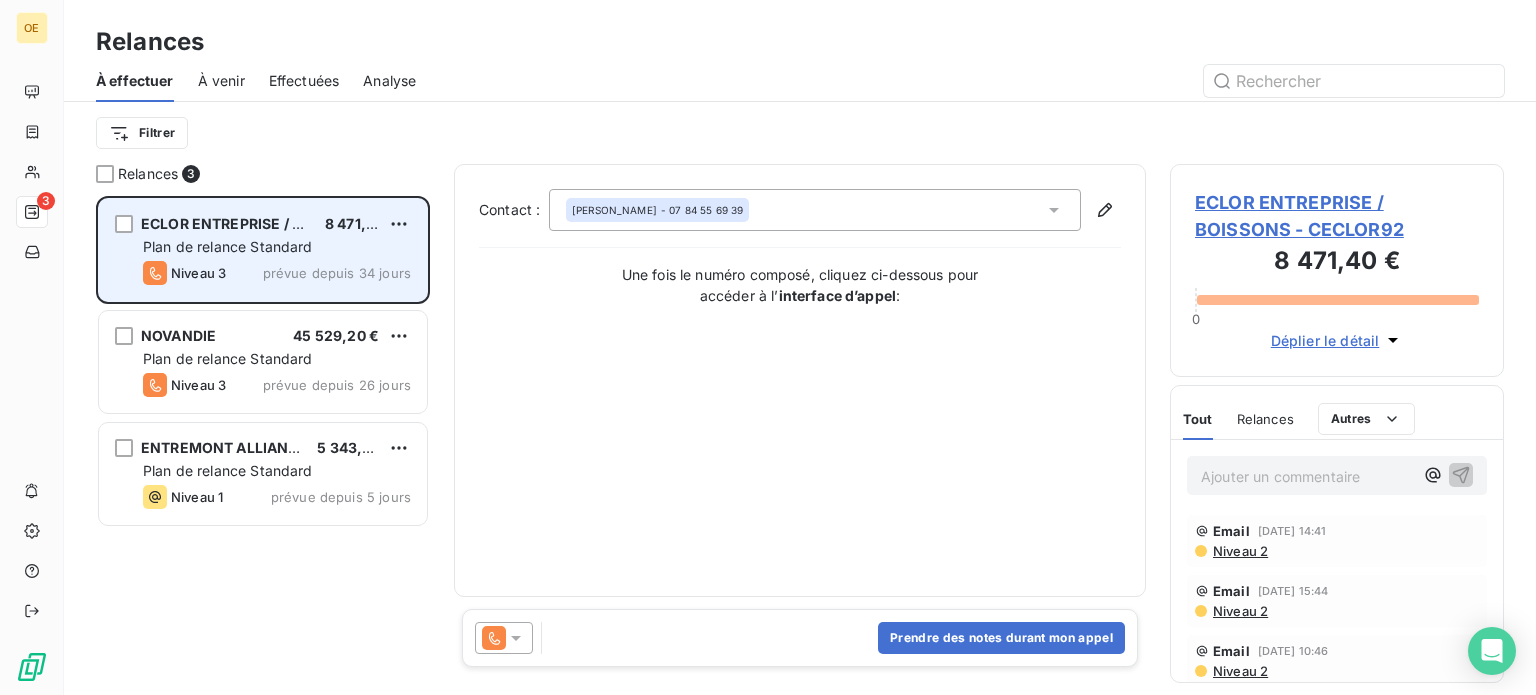 click on "Niveau 3 prévue depuis 34 jours" at bounding box center (277, 273) 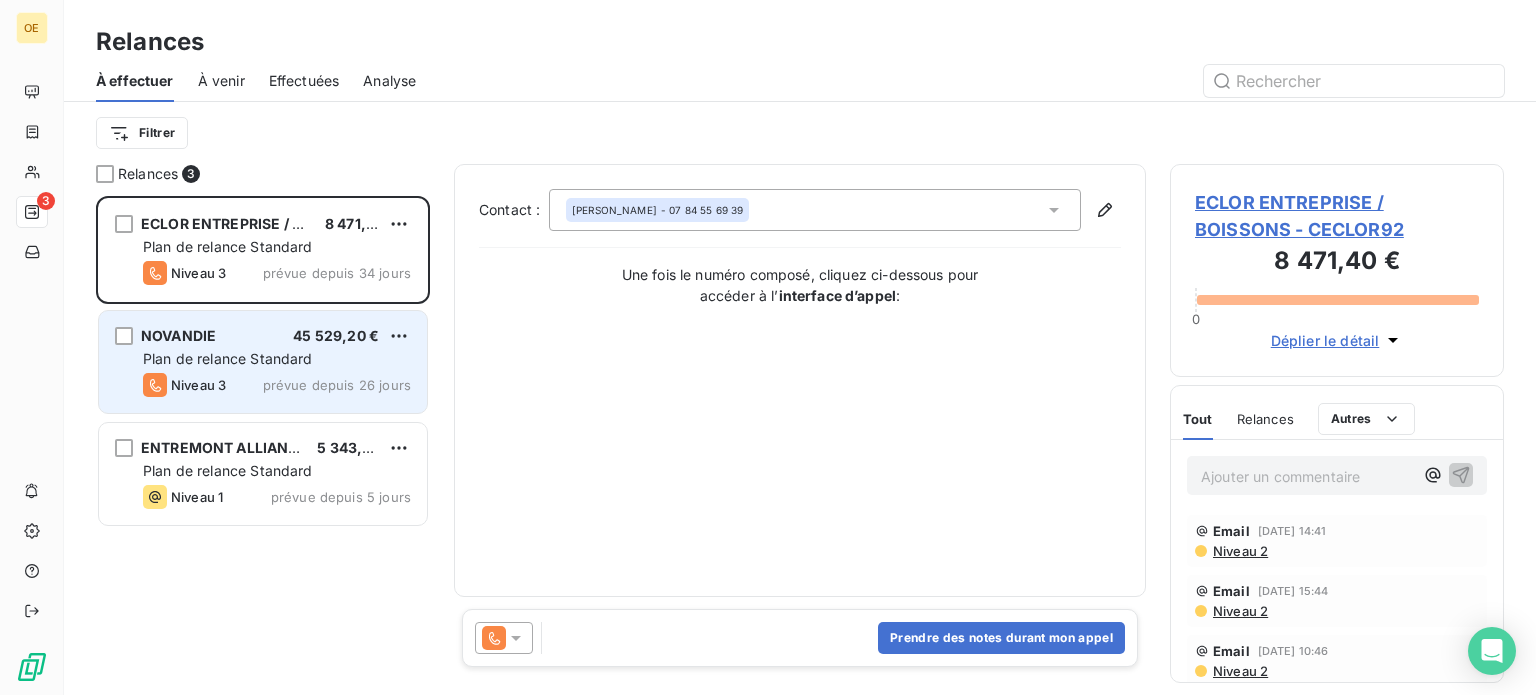 click on "Plan de relance Standard" at bounding box center (228, 358) 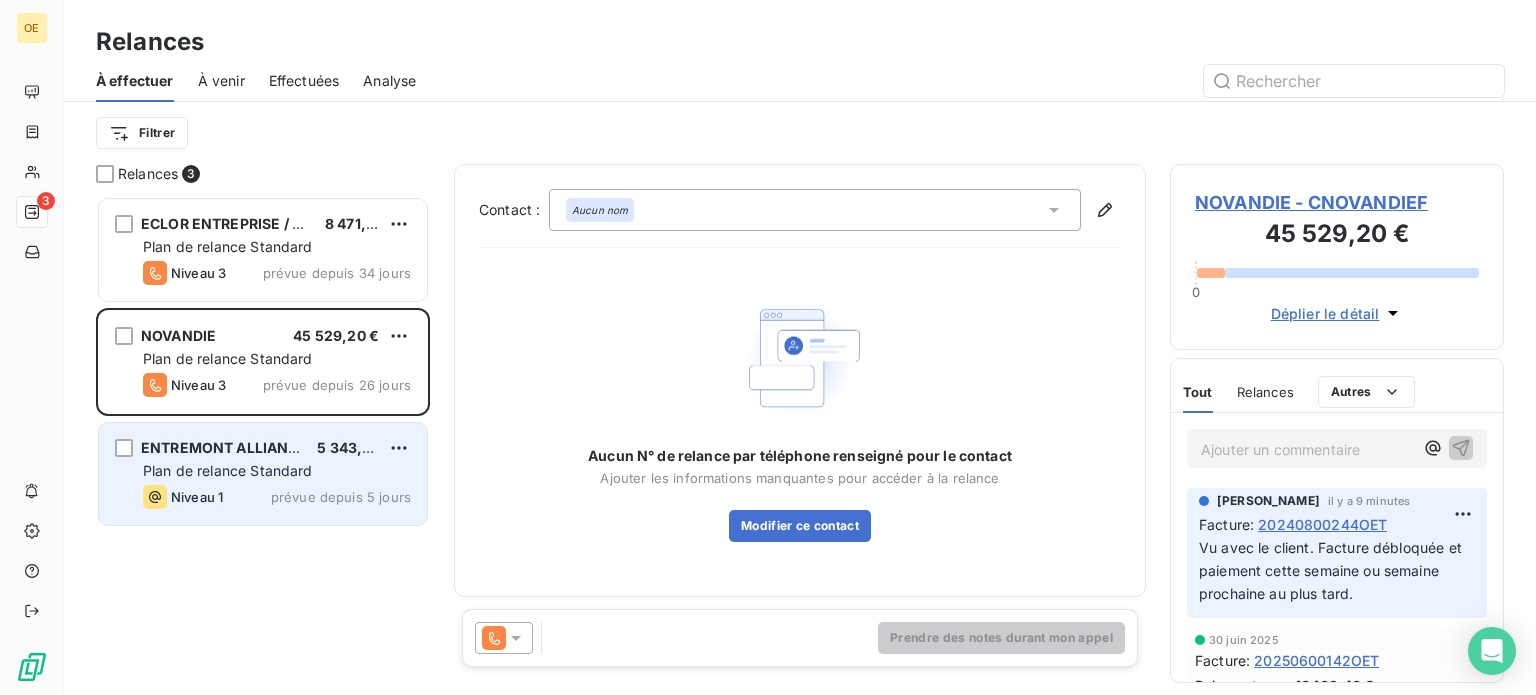 click on "Plan de relance Standard" at bounding box center [228, 470] 